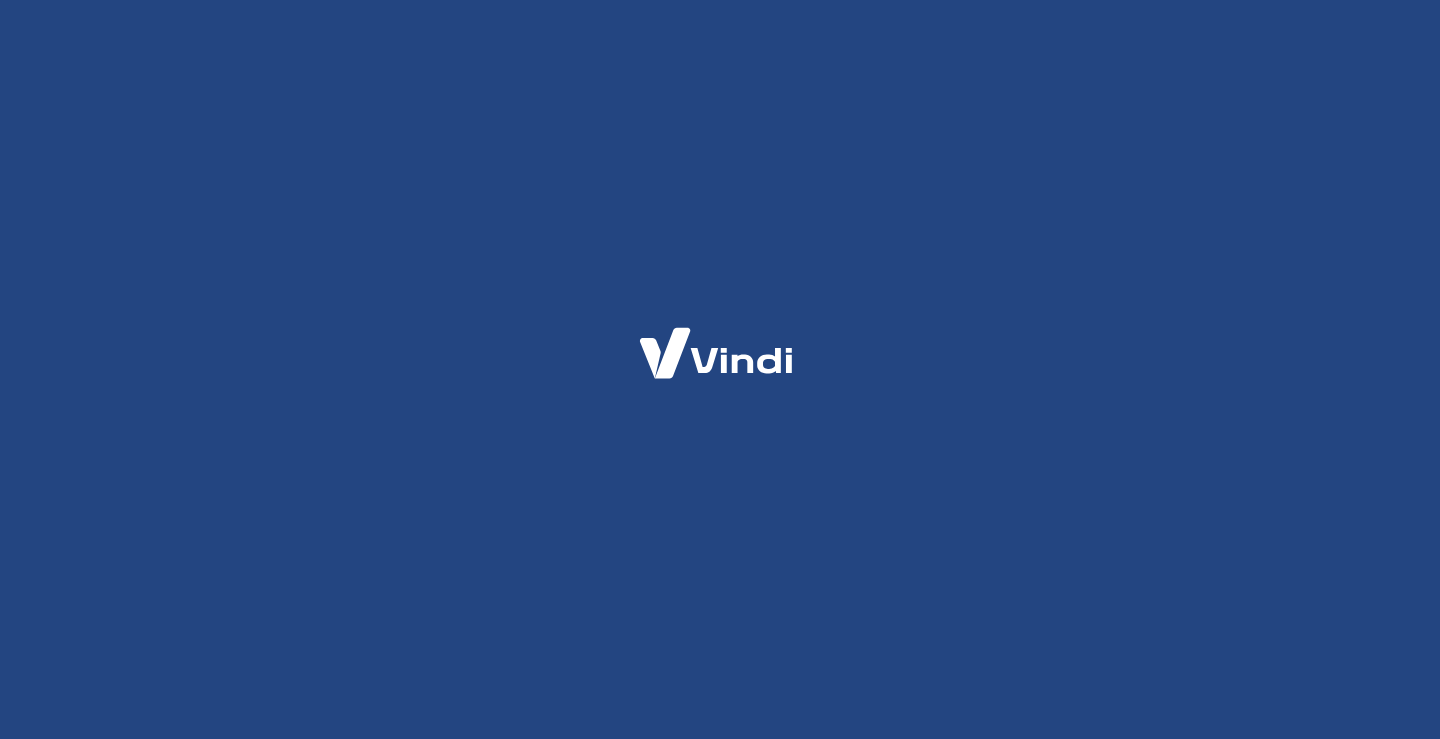scroll, scrollTop: 0, scrollLeft: 0, axis: both 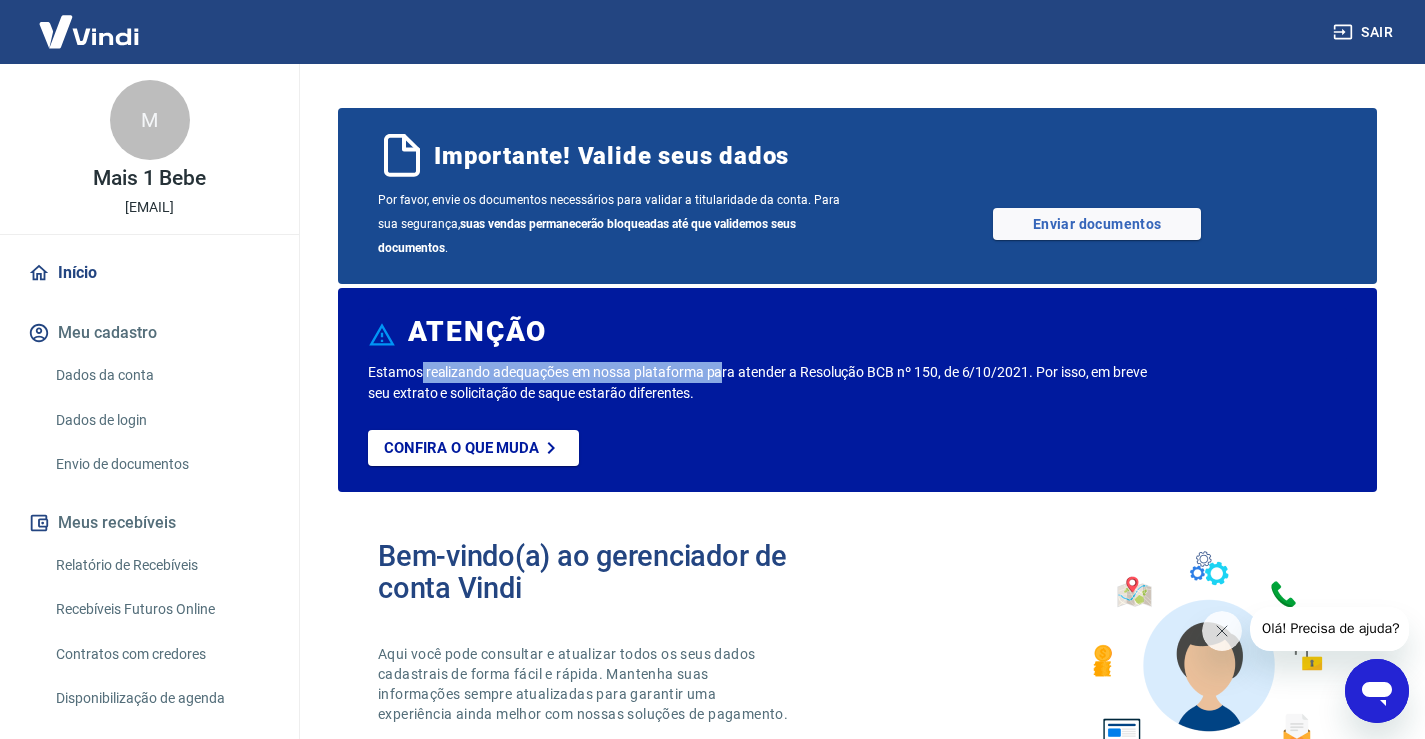 drag, startPoint x: 421, startPoint y: 351, endPoint x: 723, endPoint y: 339, distance: 302.2383 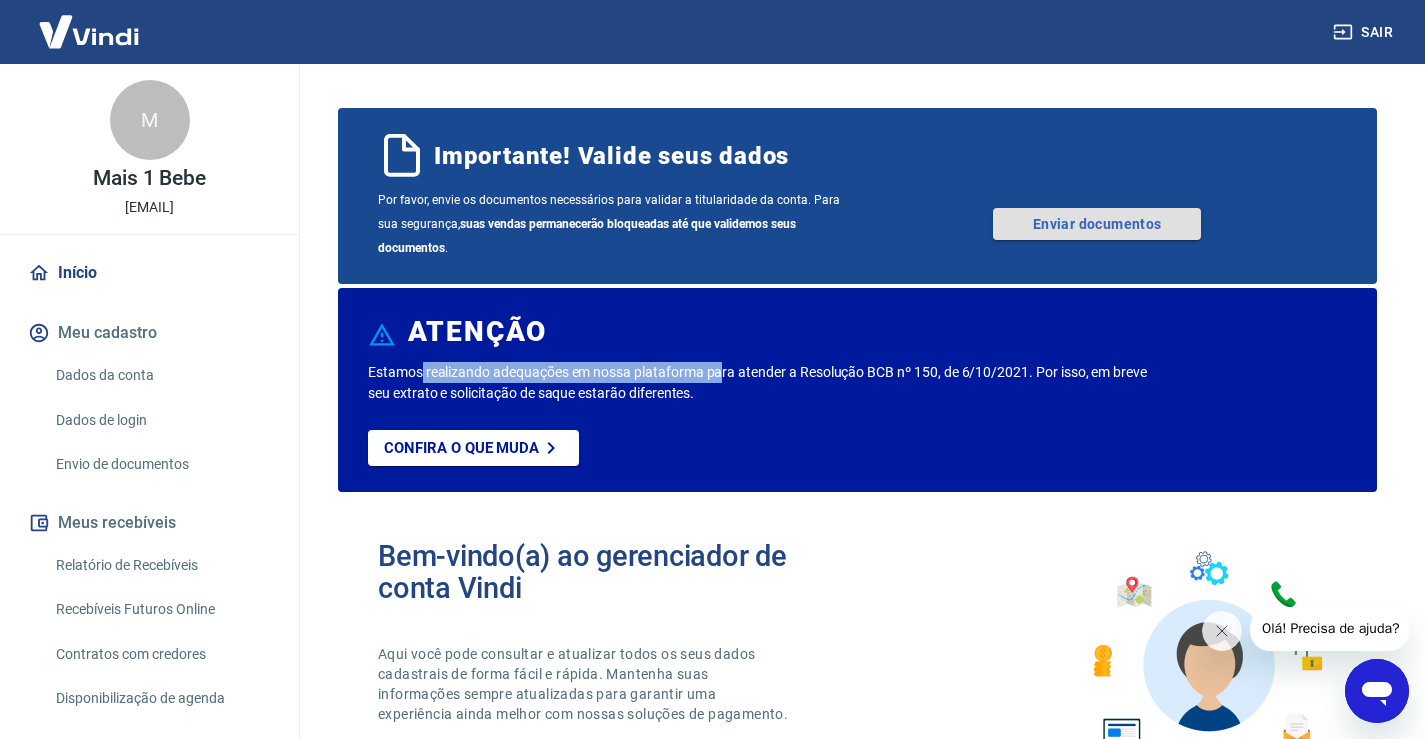 click on "Enviar documentos" at bounding box center [1097, 224] 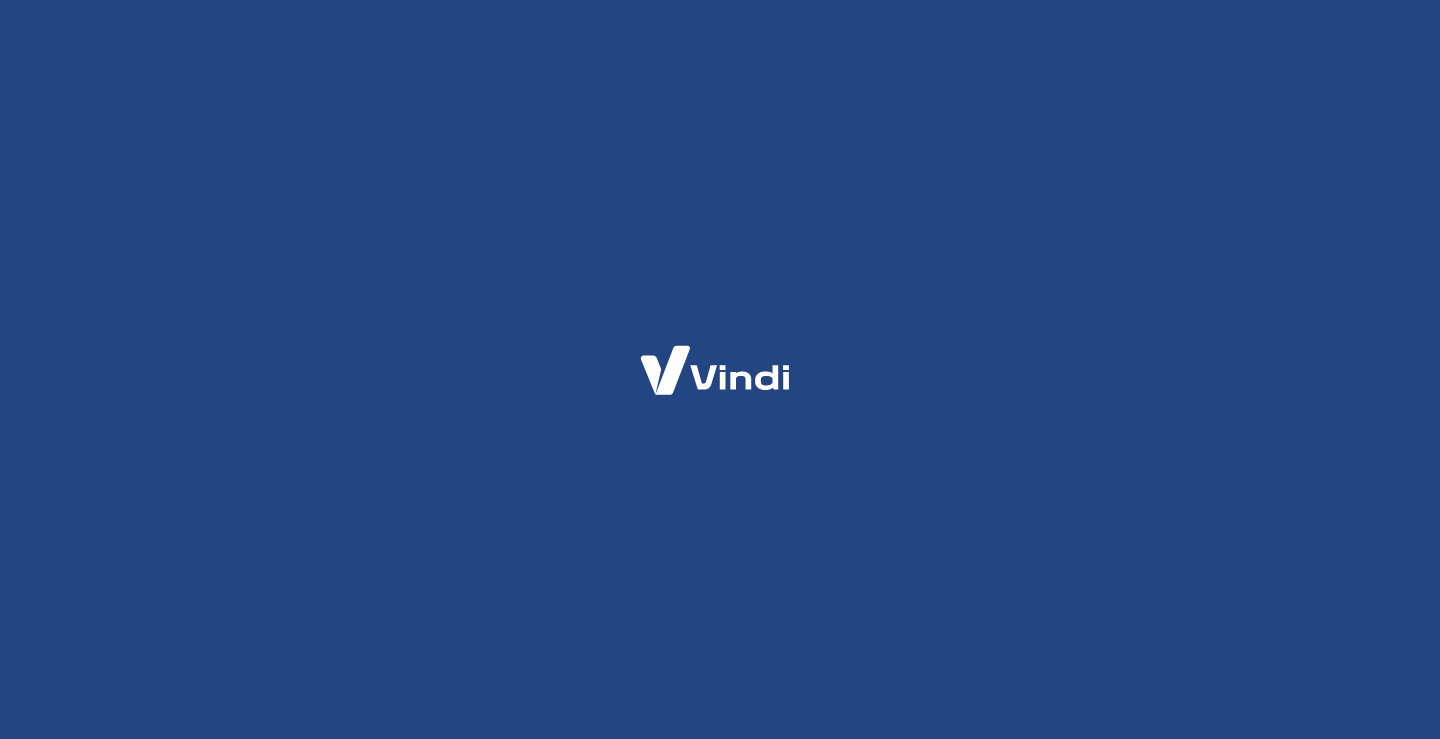 scroll, scrollTop: 0, scrollLeft: 0, axis: both 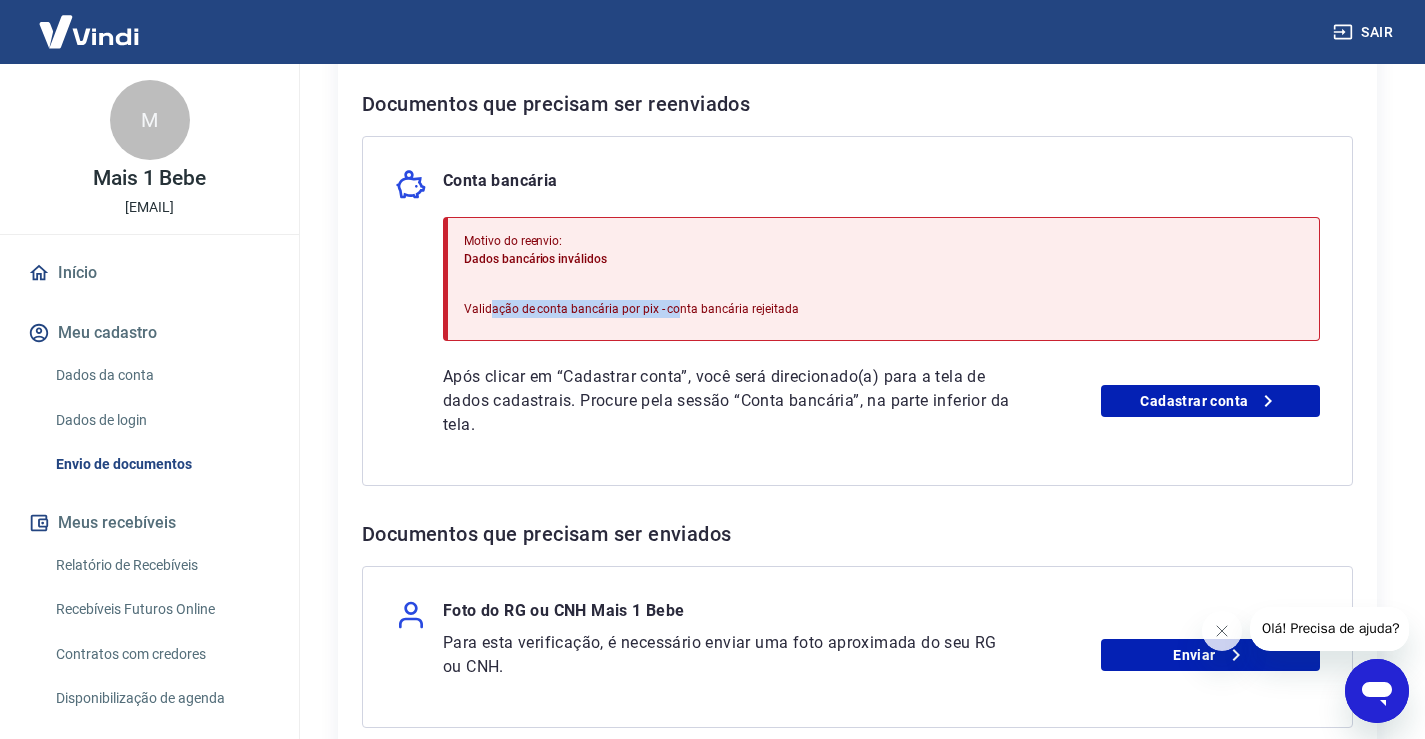 drag, startPoint x: 503, startPoint y: 334, endPoint x: 672, endPoint y: 340, distance: 169.10648 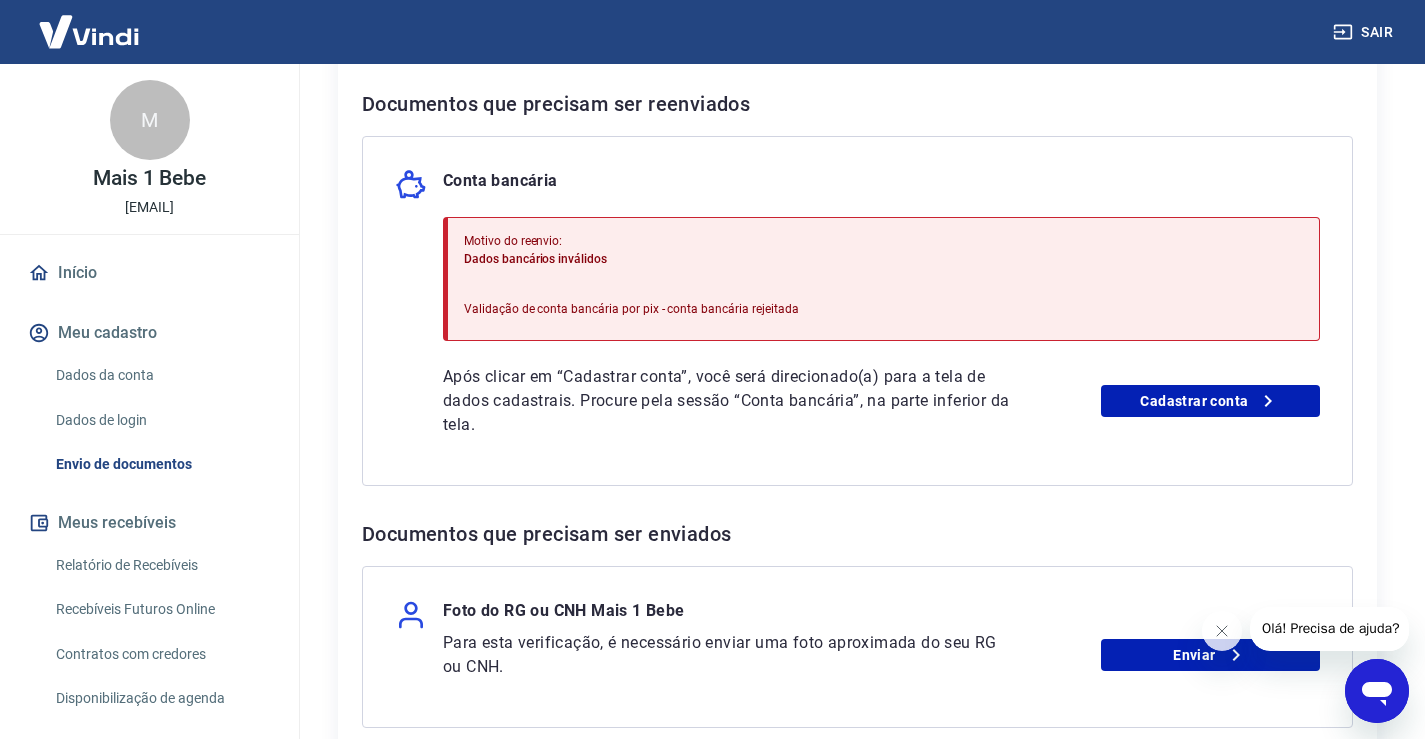 click on "Validação de conta bancária por pix - conta bancária rejeitada" at bounding box center (631, 309) 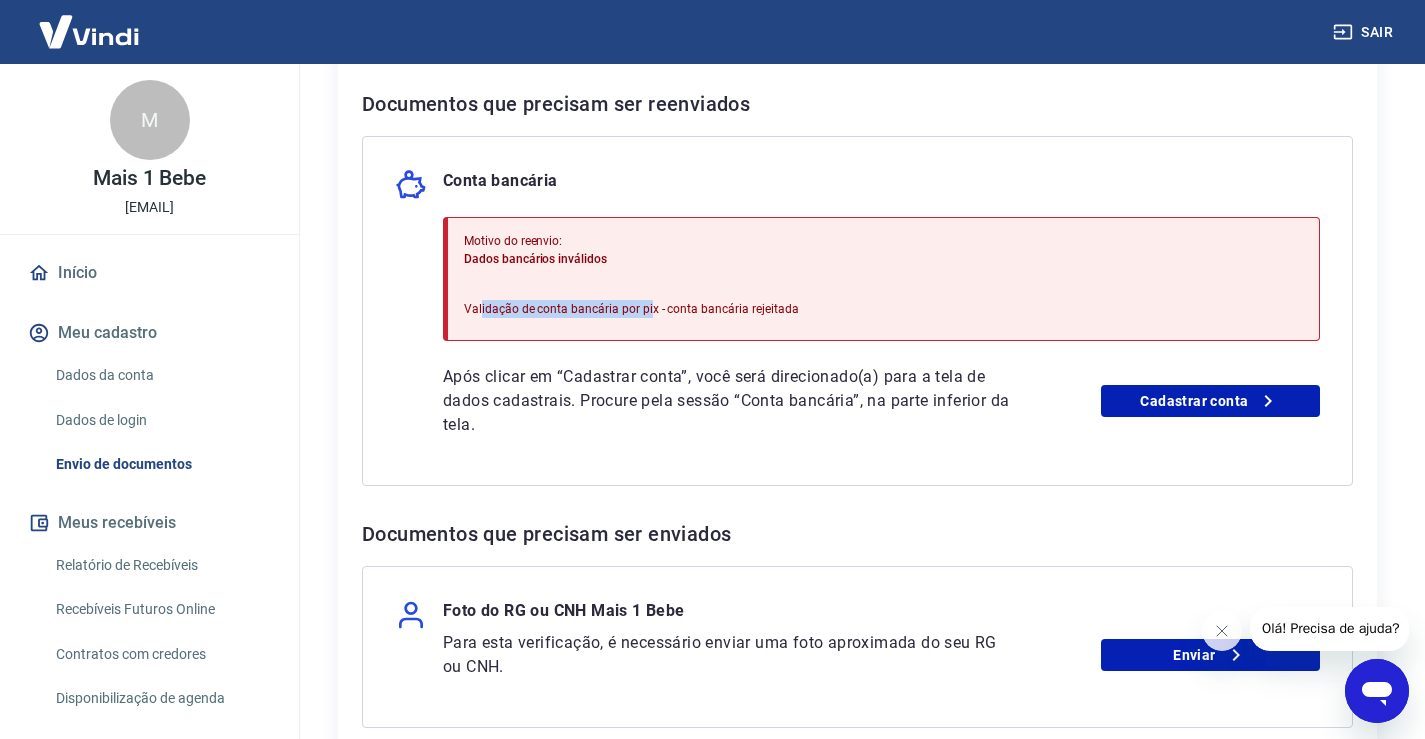 drag, startPoint x: 504, startPoint y: 336, endPoint x: 672, endPoint y: 362, distance: 170 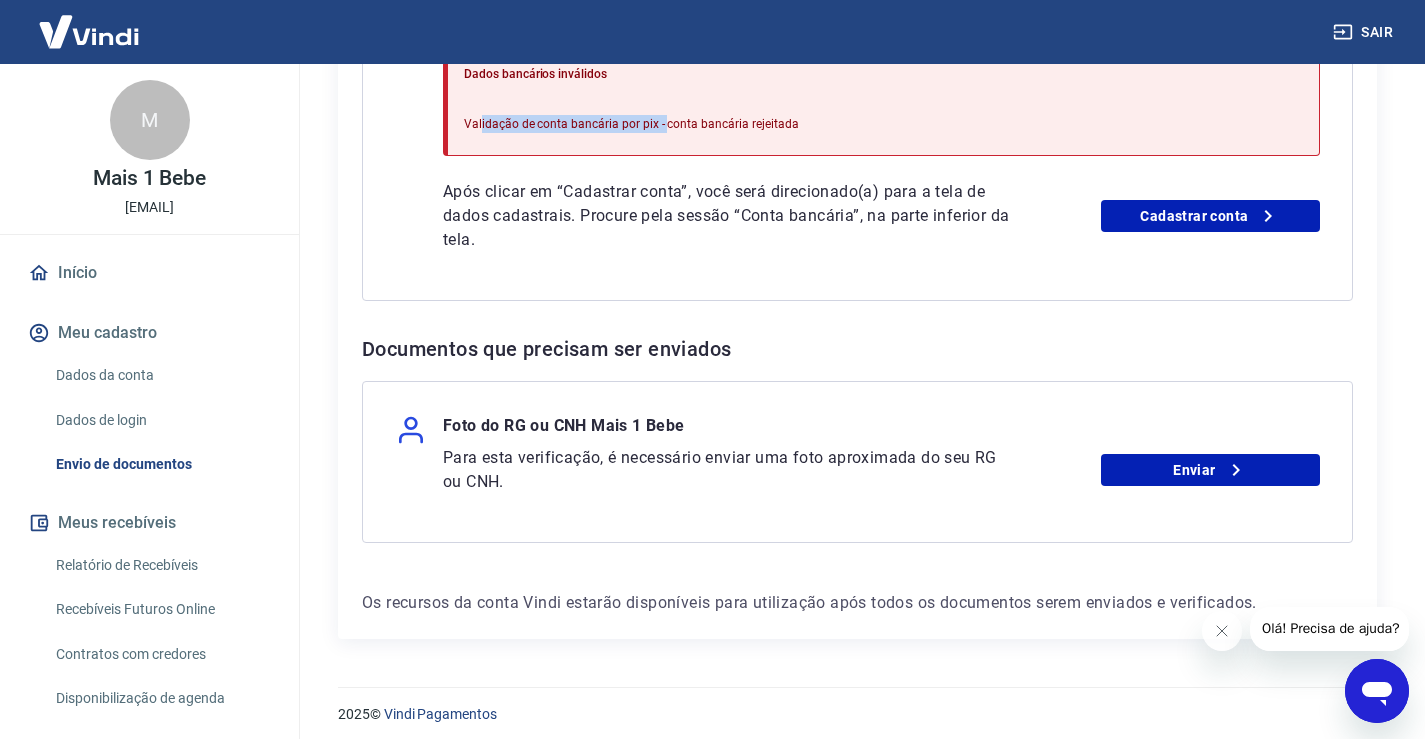 scroll, scrollTop: 600, scrollLeft: 0, axis: vertical 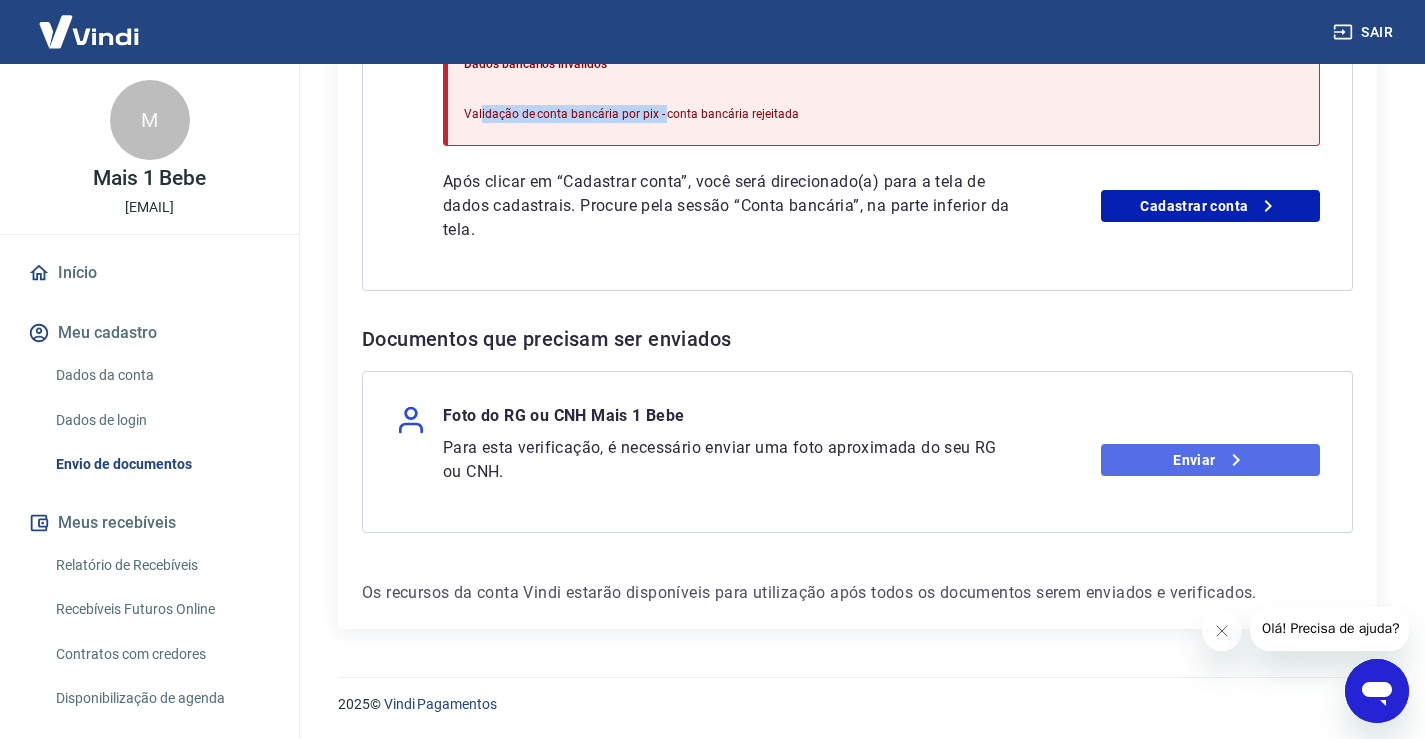 click on "Enviar" at bounding box center [1210, 460] 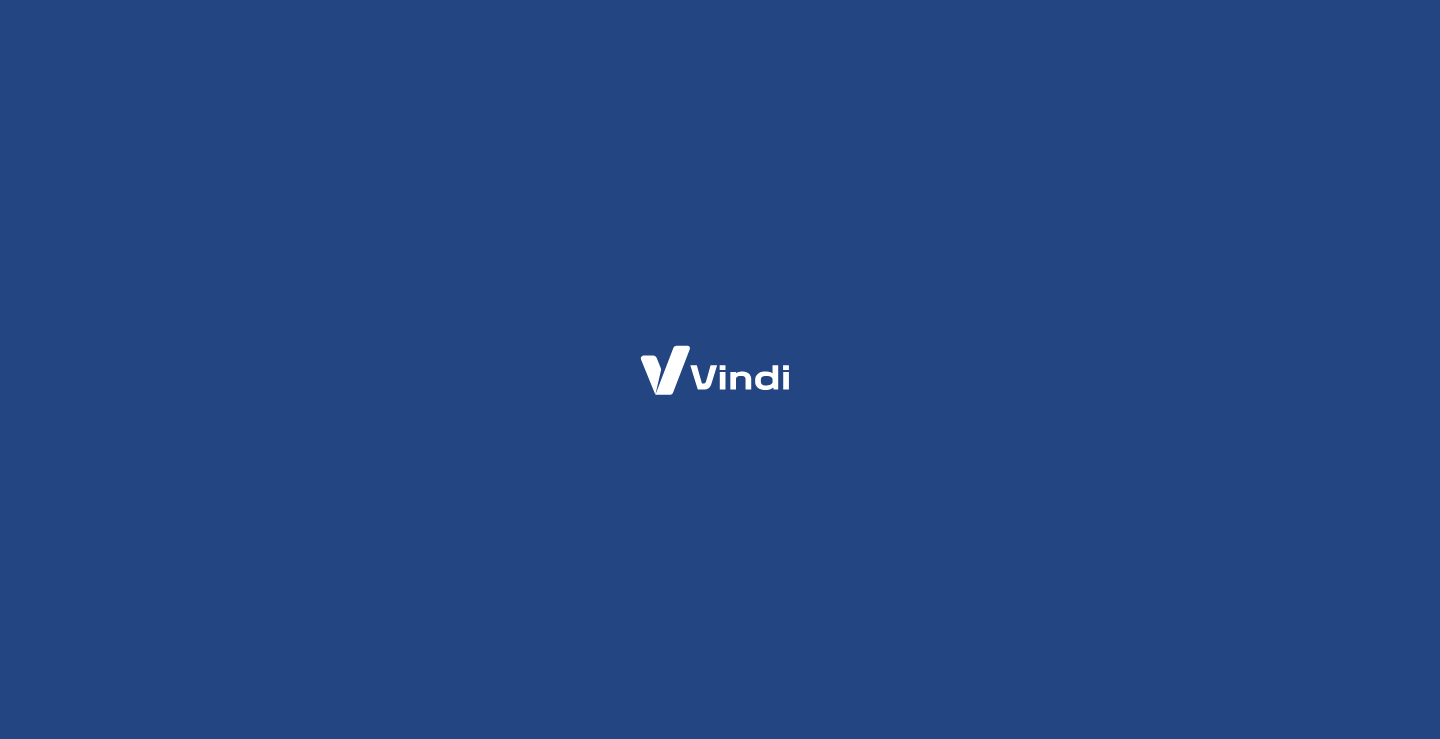 scroll, scrollTop: 0, scrollLeft: 0, axis: both 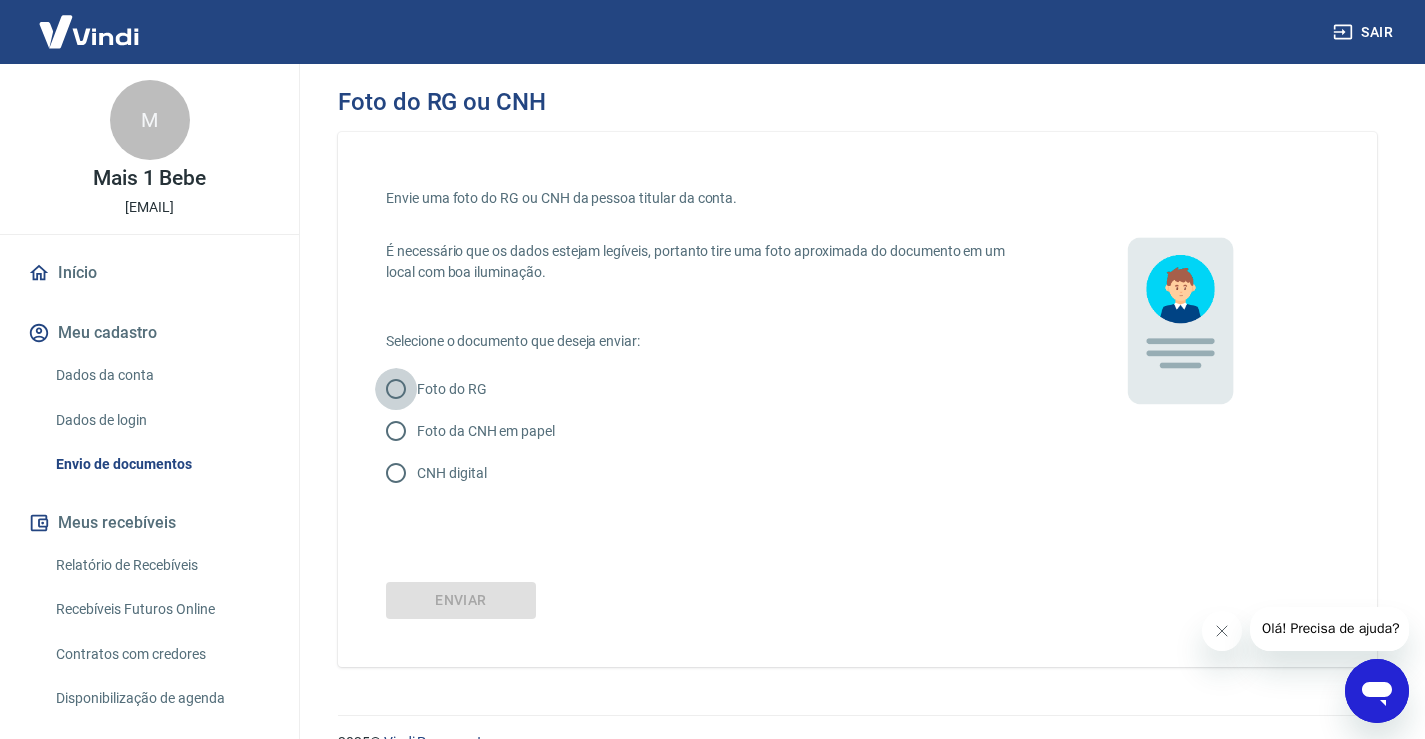 click on "Foto do RG" at bounding box center [396, 389] 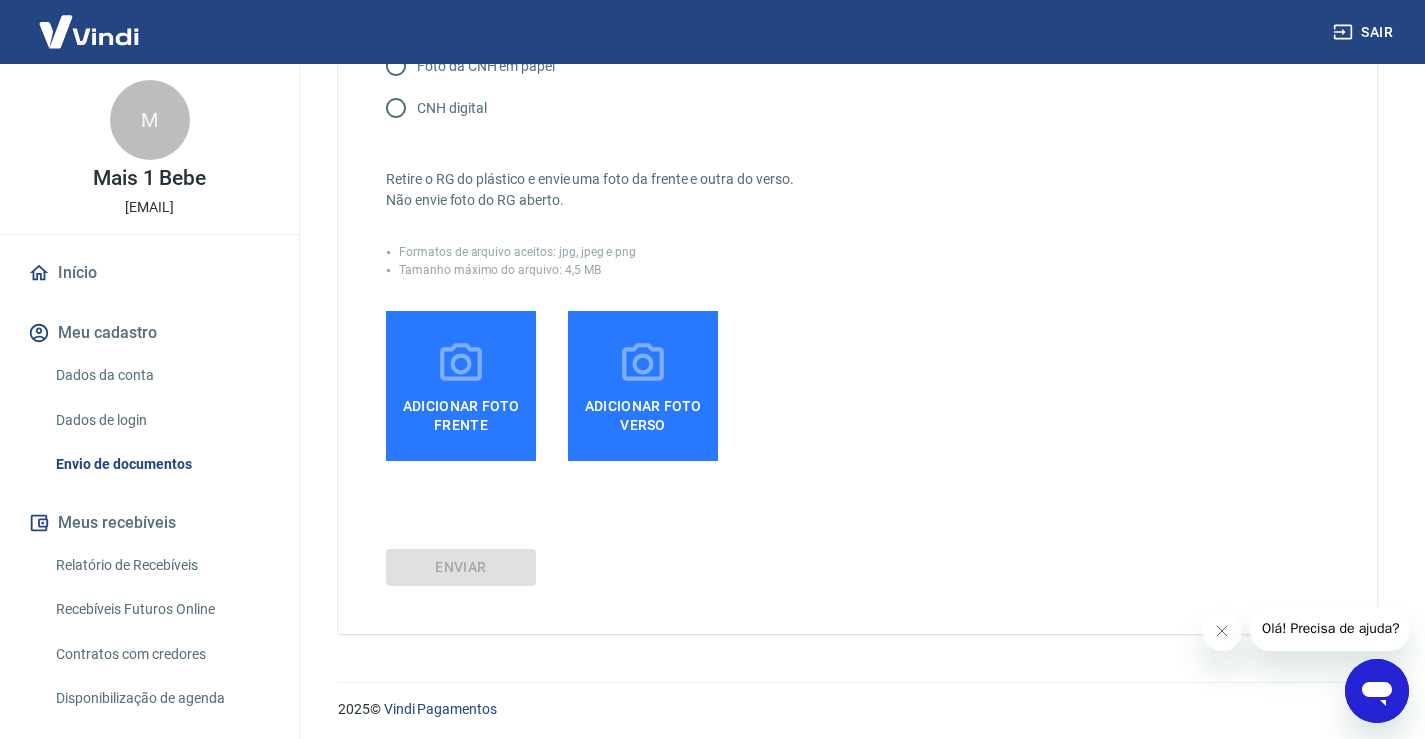 scroll, scrollTop: 370, scrollLeft: 0, axis: vertical 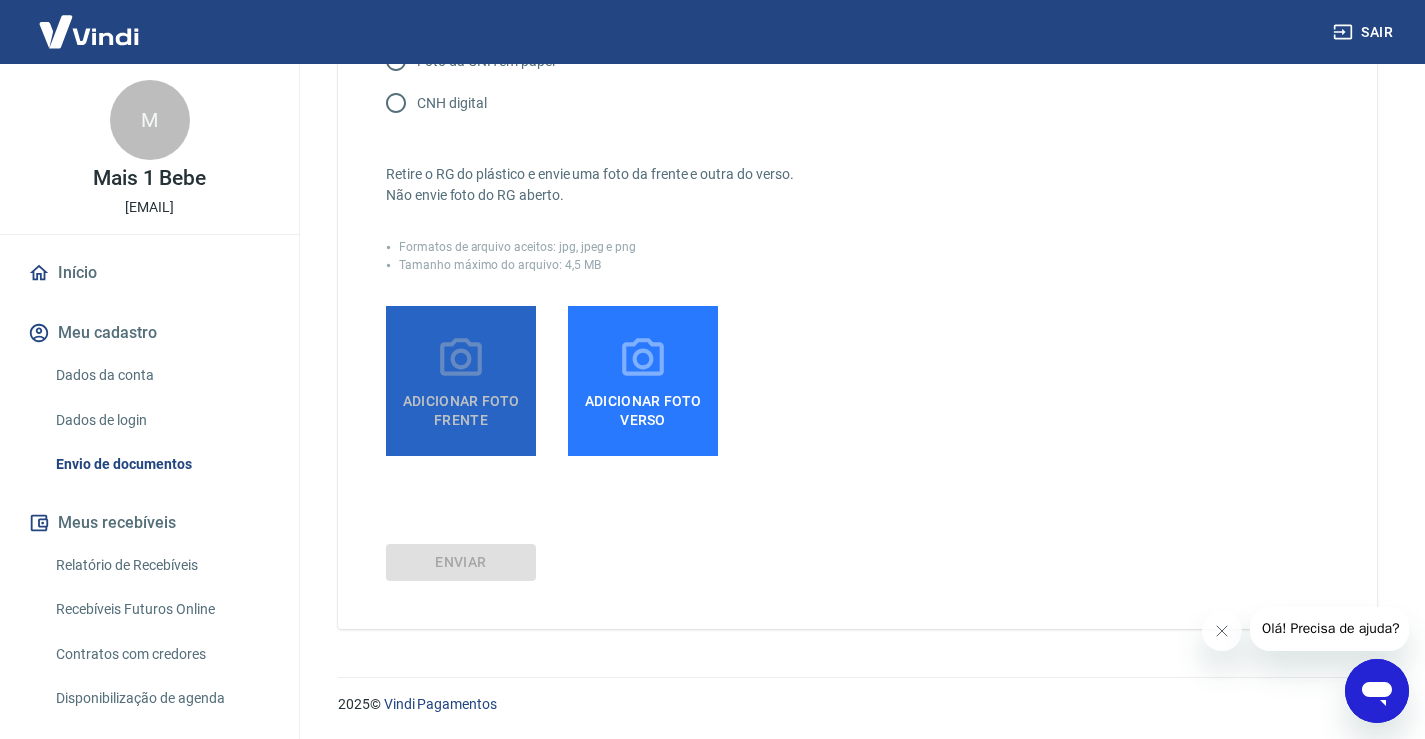 click on "Adicionar foto frente" at bounding box center [461, 406] 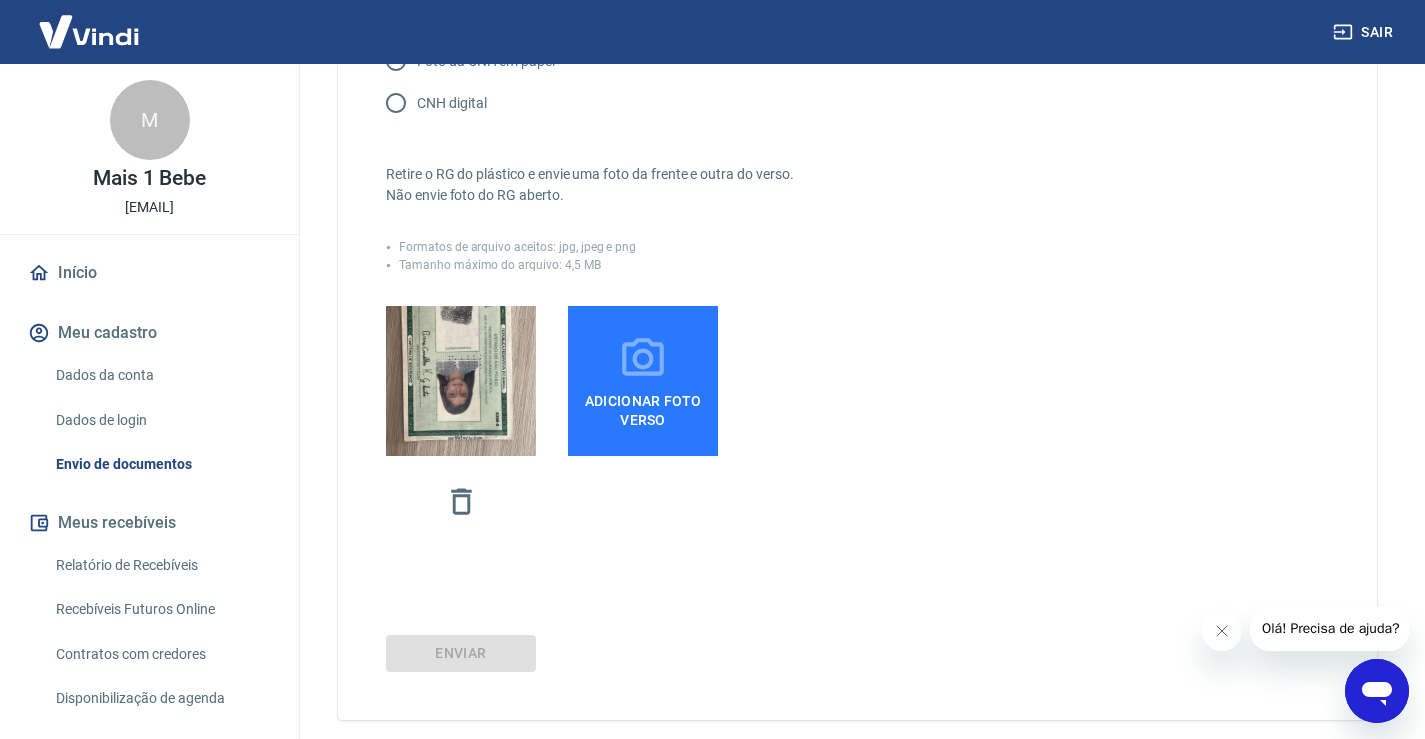 click on "Adicionar foto verso" at bounding box center (643, 406) 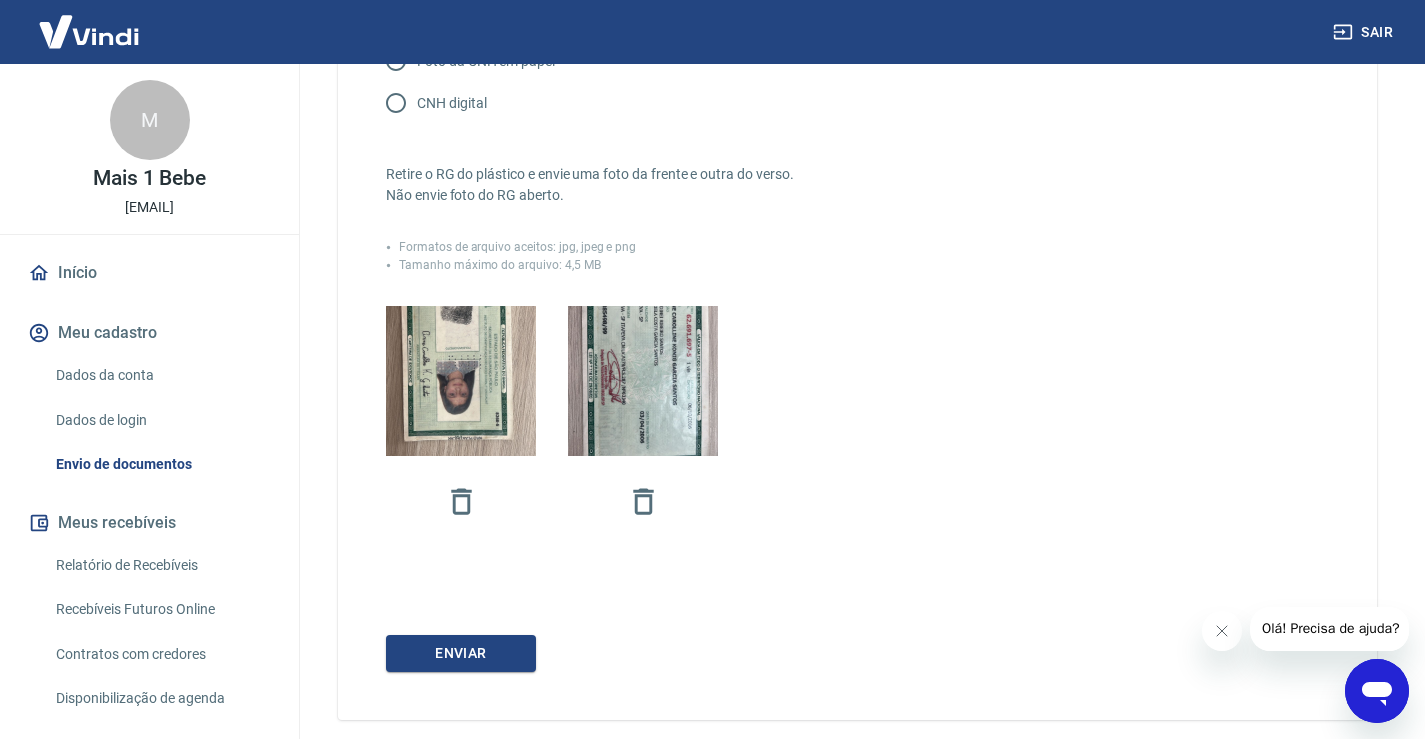 scroll, scrollTop: 461, scrollLeft: 0, axis: vertical 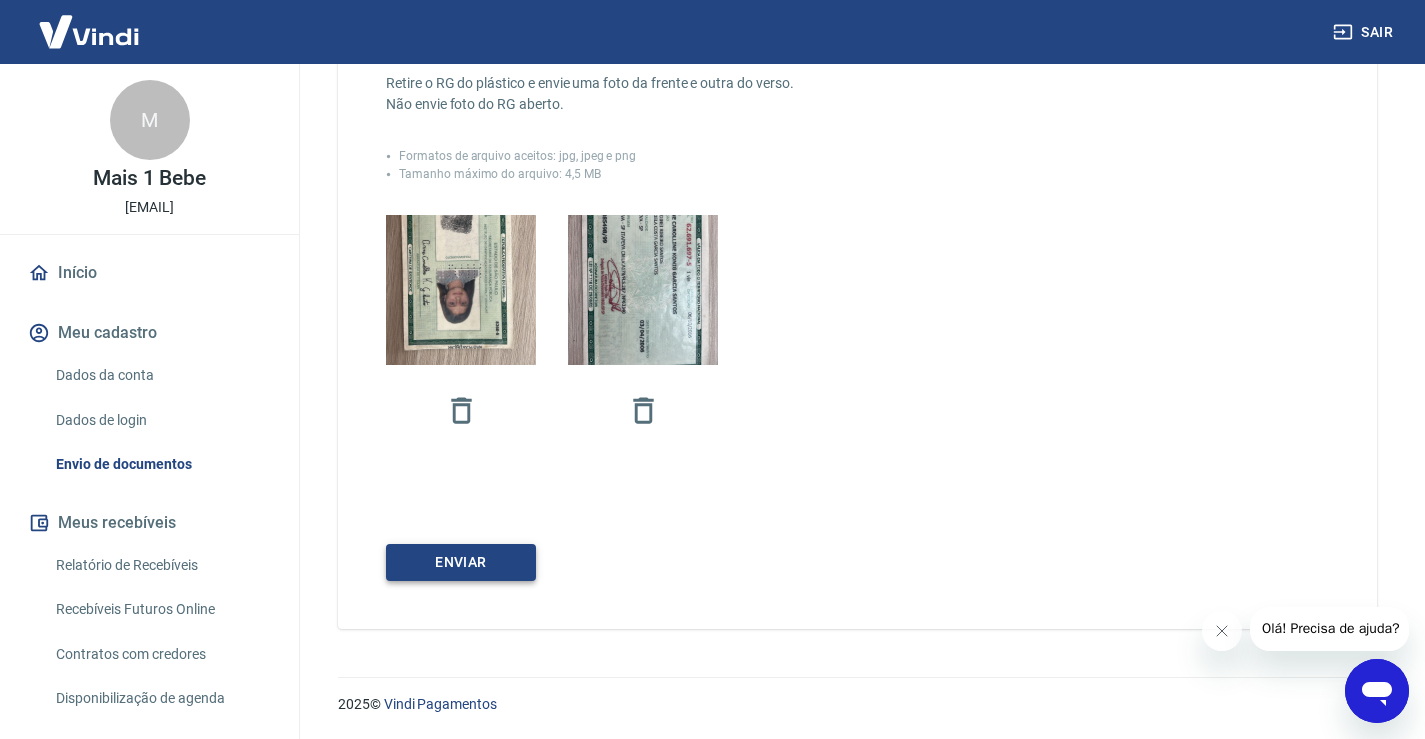 click on "Enviar" at bounding box center [461, 562] 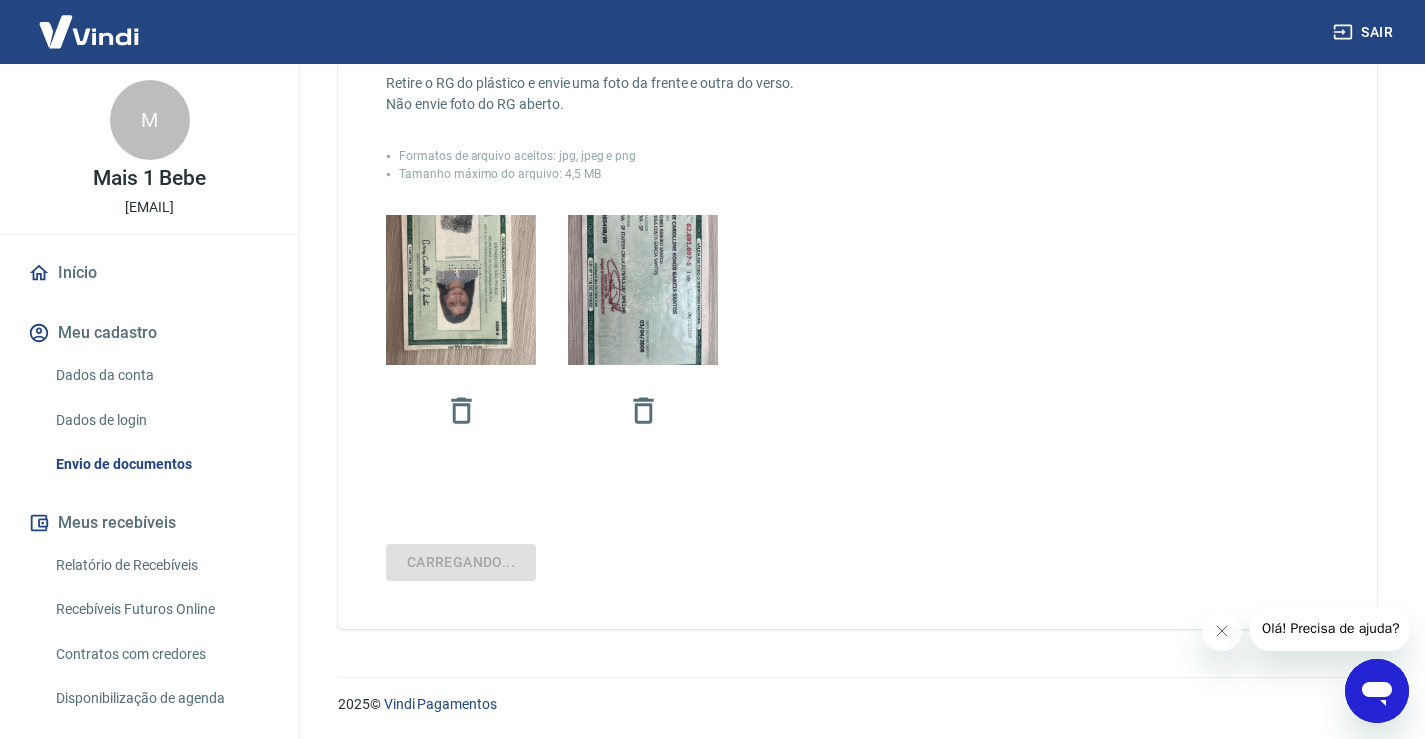 scroll, scrollTop: 0, scrollLeft: 0, axis: both 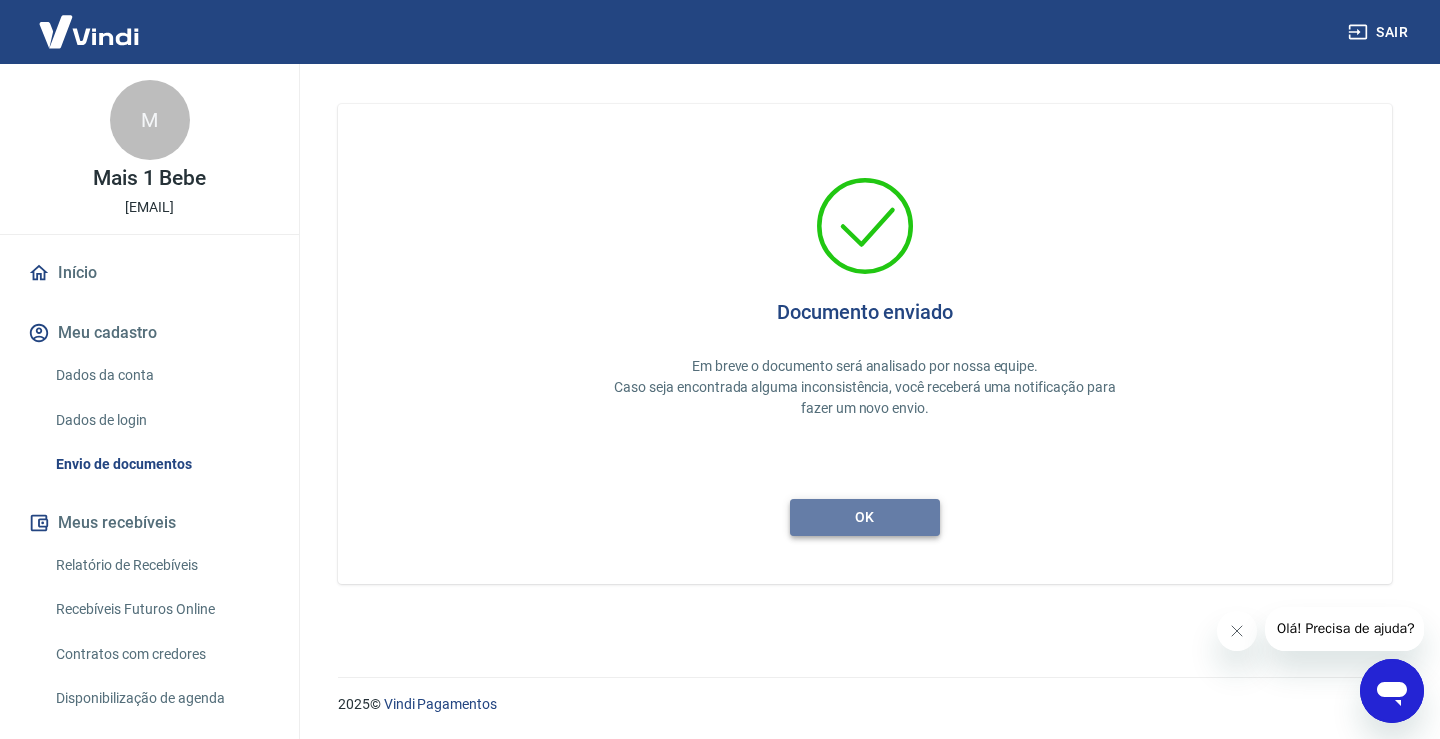 click on "ok" at bounding box center (865, 517) 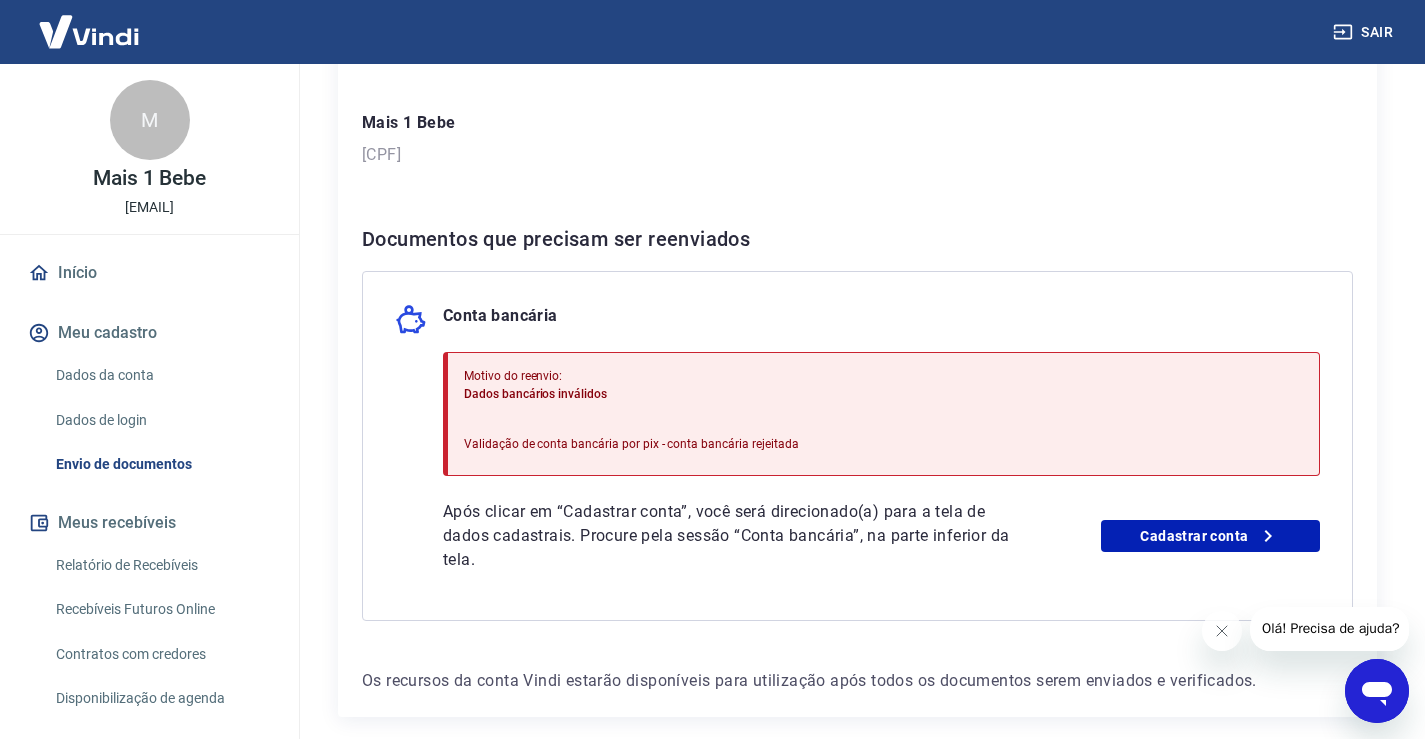 scroll, scrollTop: 377, scrollLeft: 0, axis: vertical 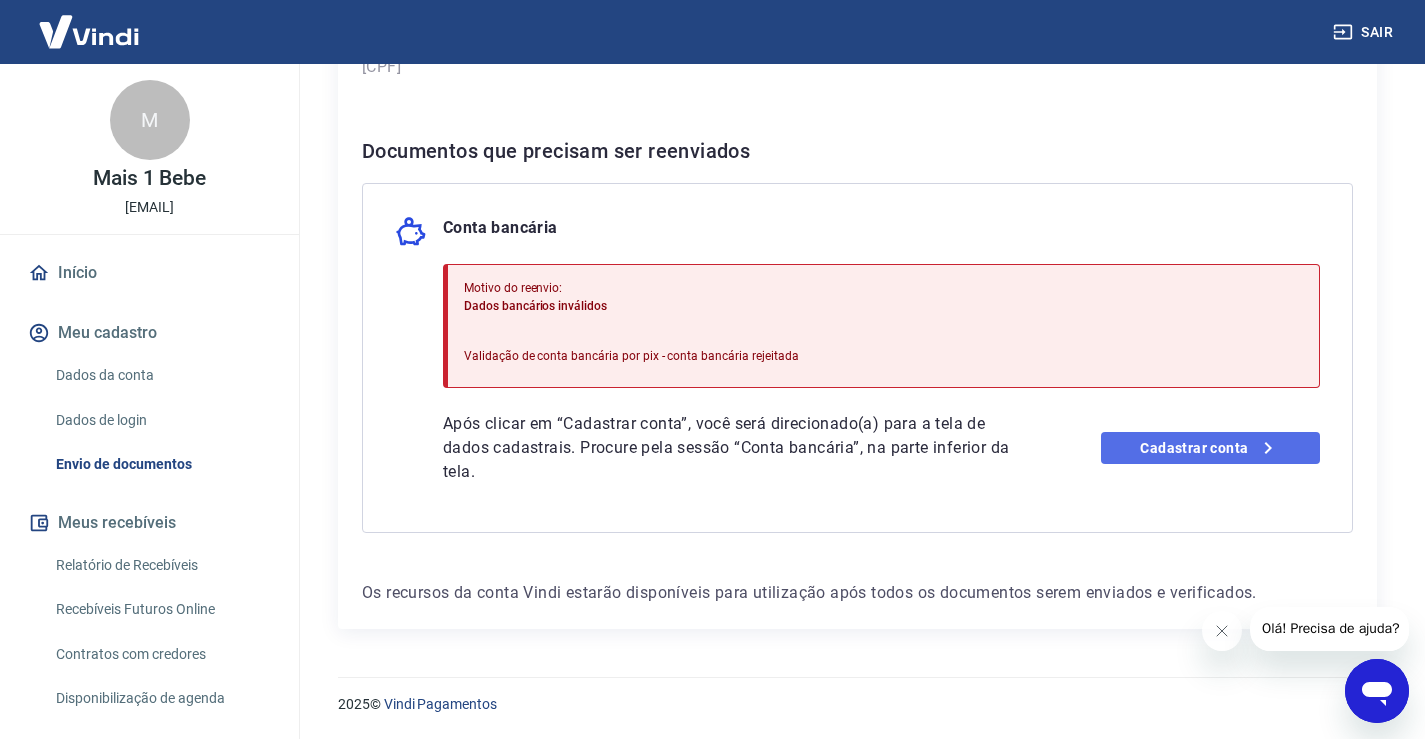 click on "Cadastrar conta" at bounding box center (1210, 448) 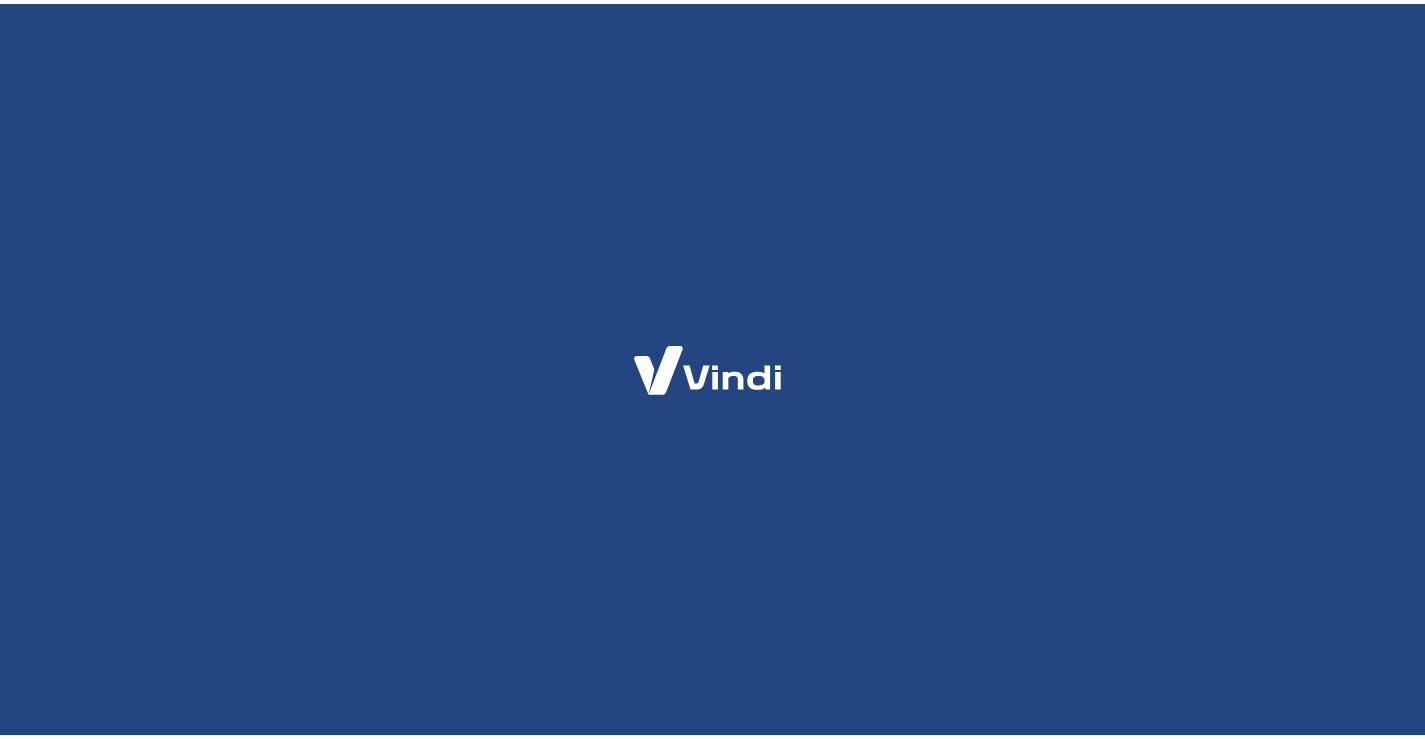 scroll, scrollTop: 0, scrollLeft: 0, axis: both 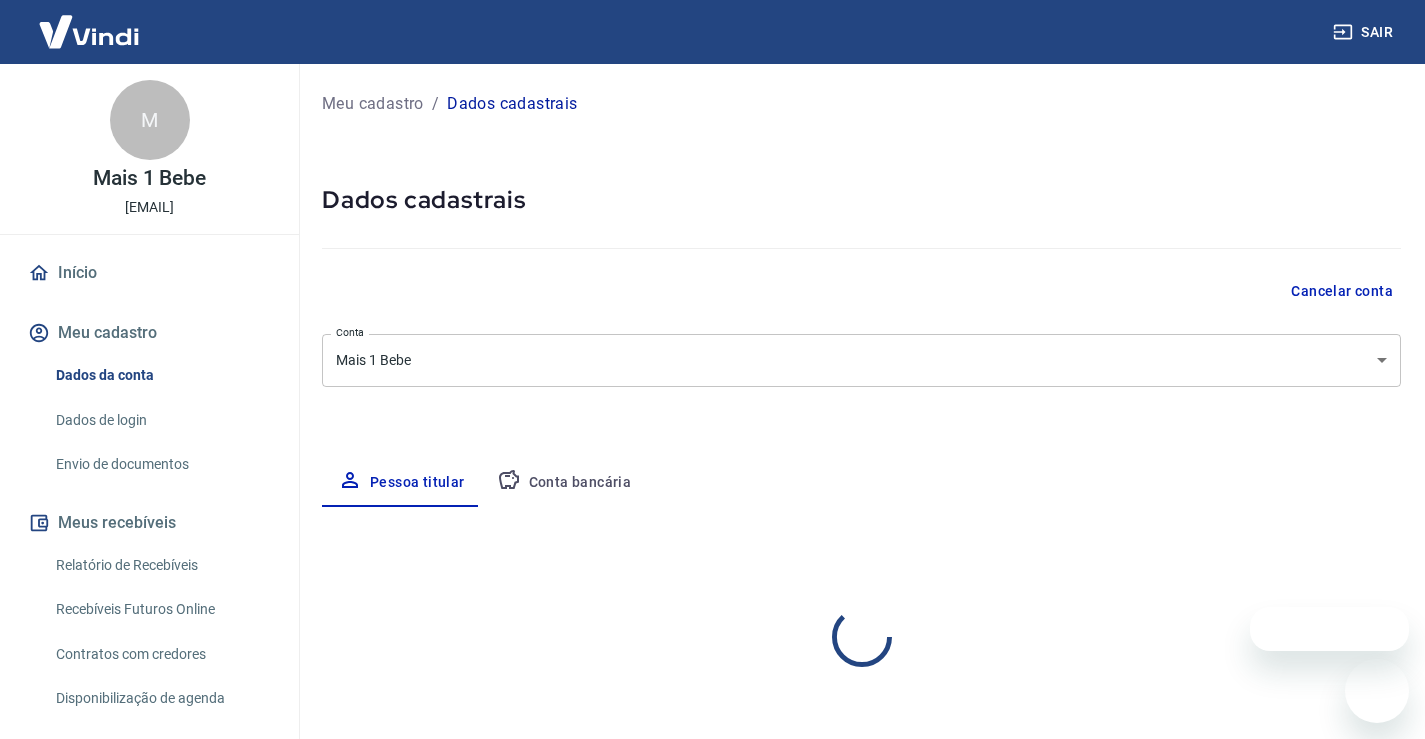 select on "SP" 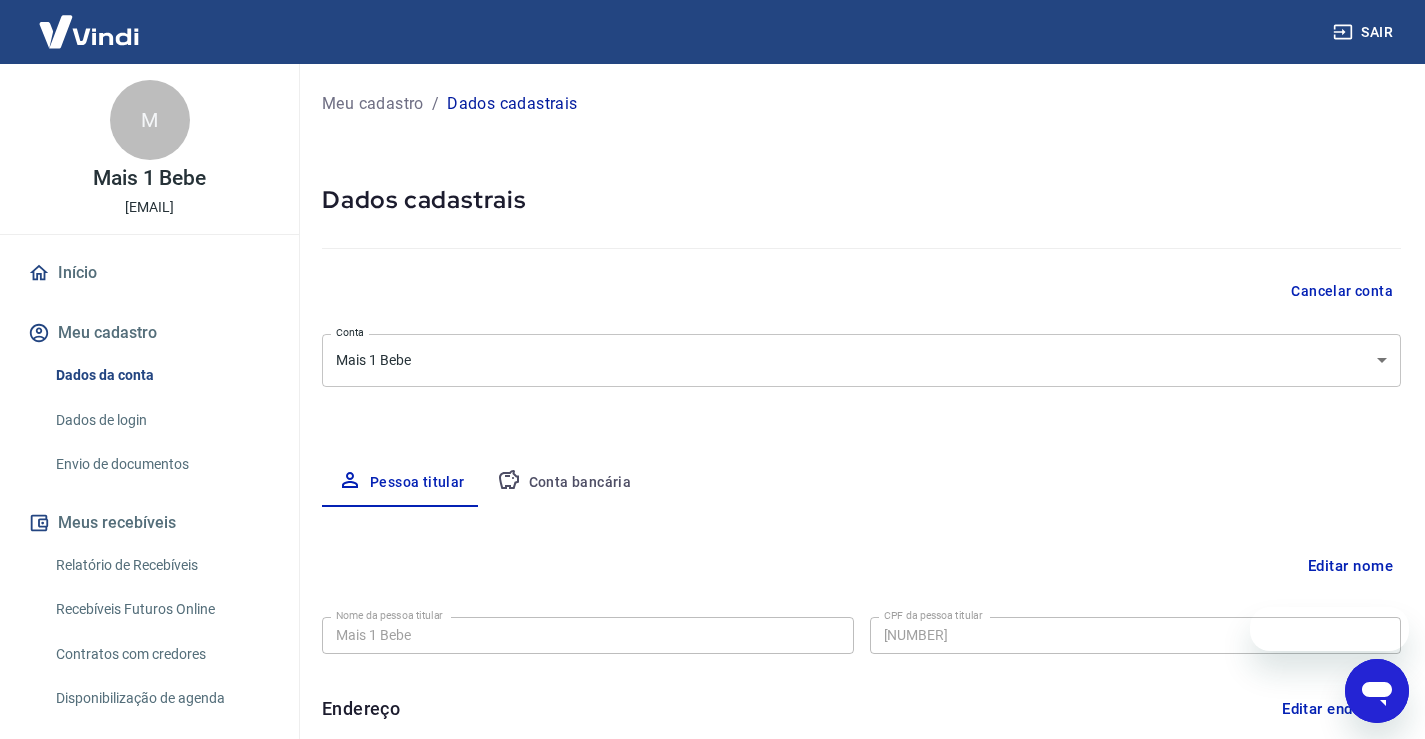 scroll, scrollTop: 0, scrollLeft: 0, axis: both 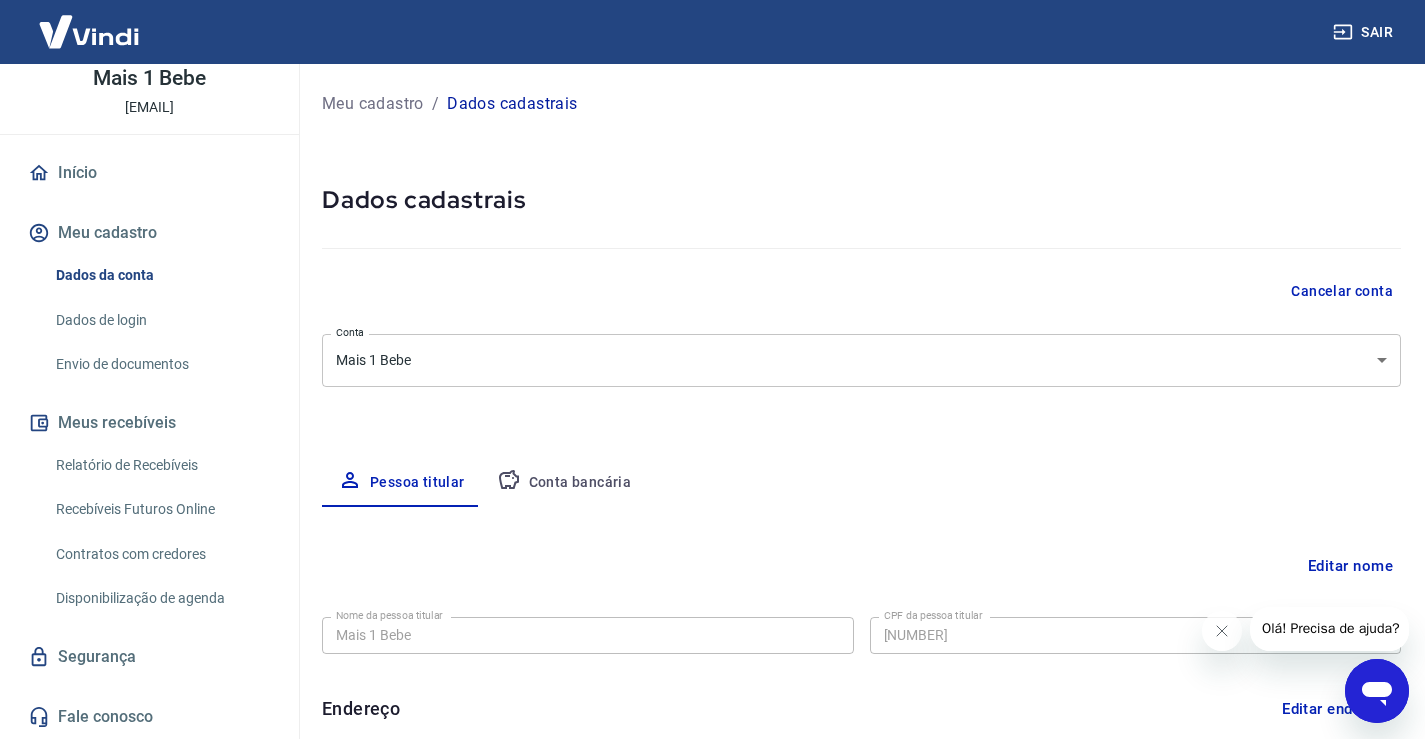 click on "Meu cadastro" at bounding box center (373, 104) 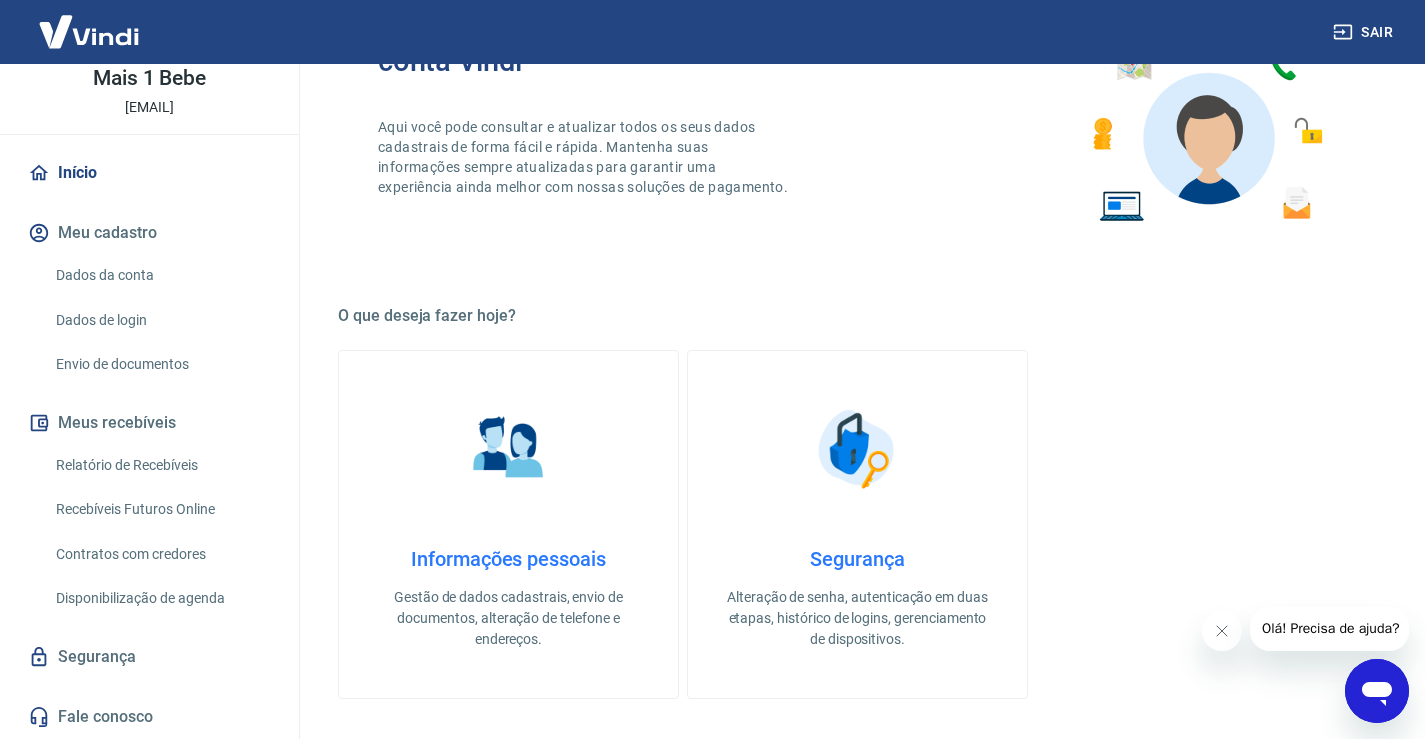scroll, scrollTop: 400, scrollLeft: 0, axis: vertical 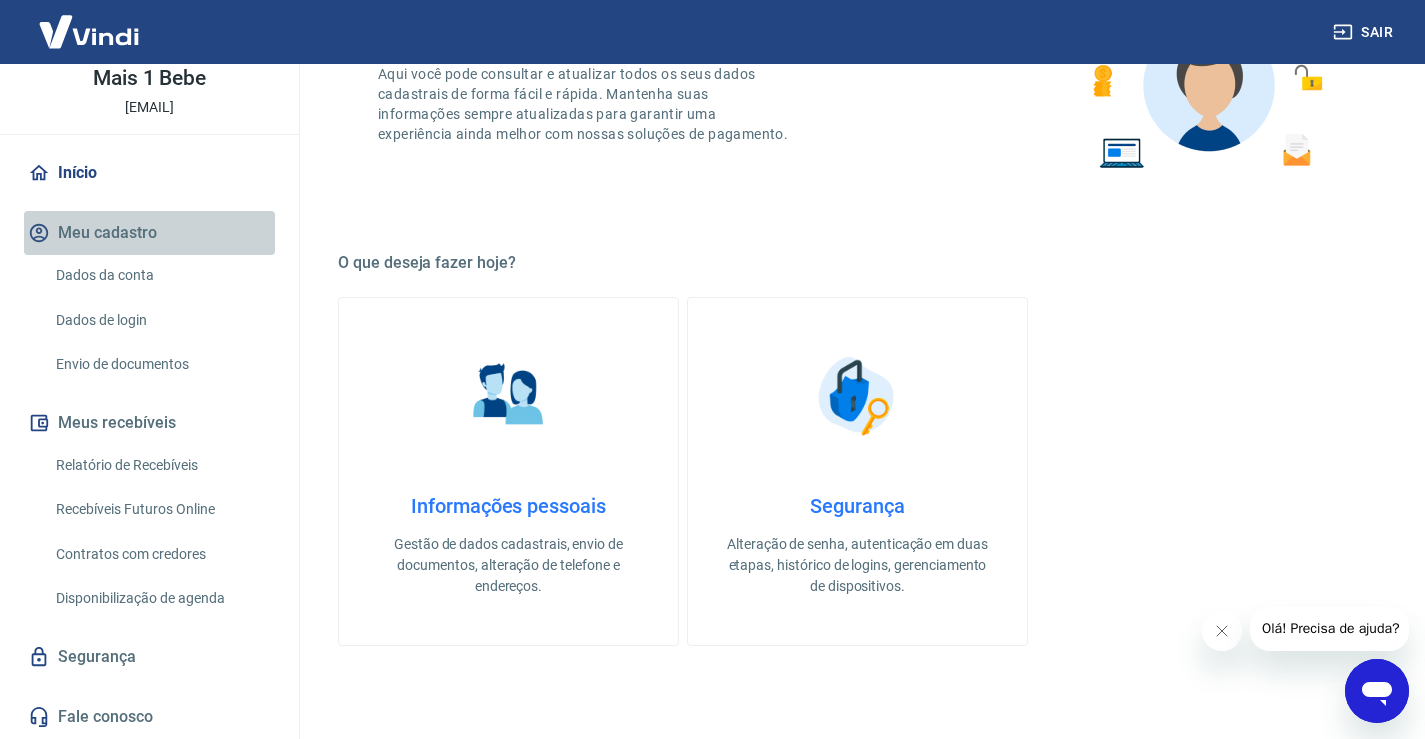 click on "Meu cadastro" at bounding box center [149, 233] 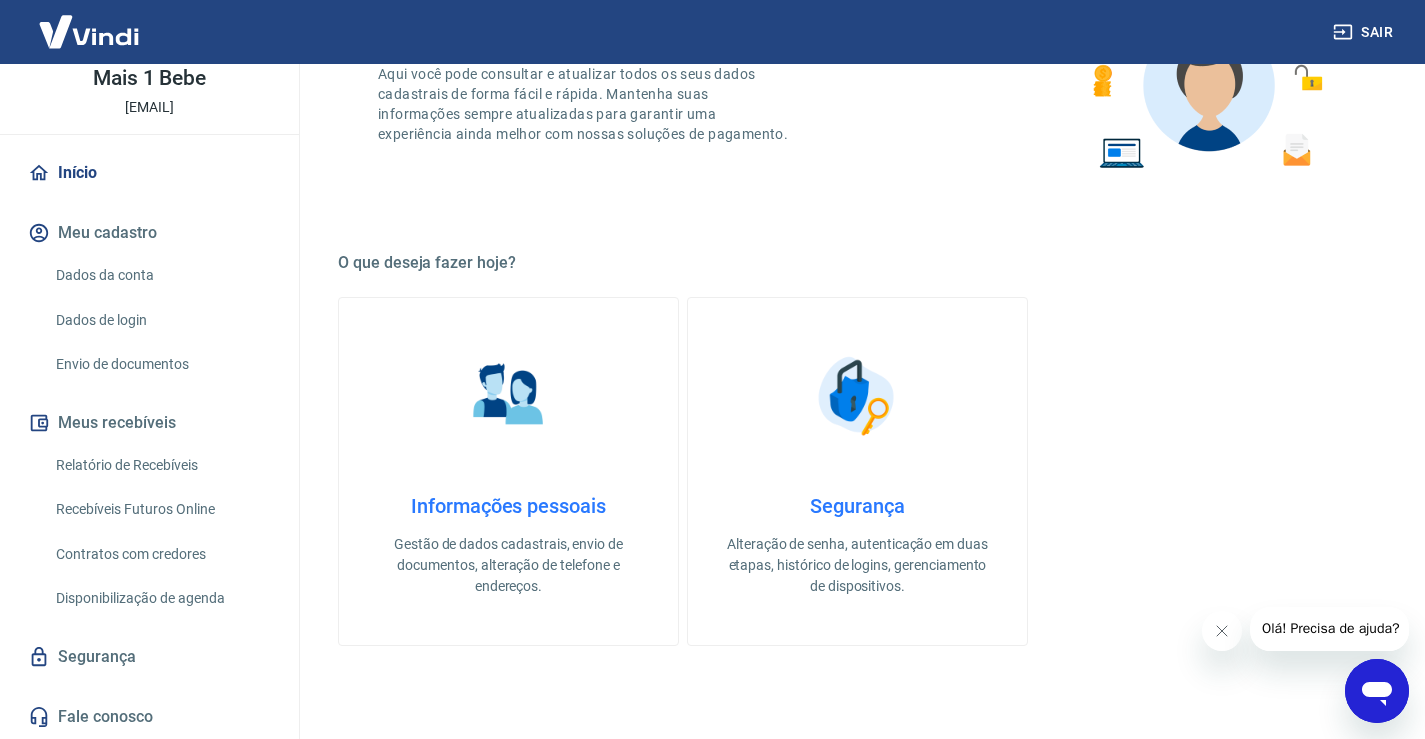 click on "Envio de documentos" at bounding box center [161, 364] 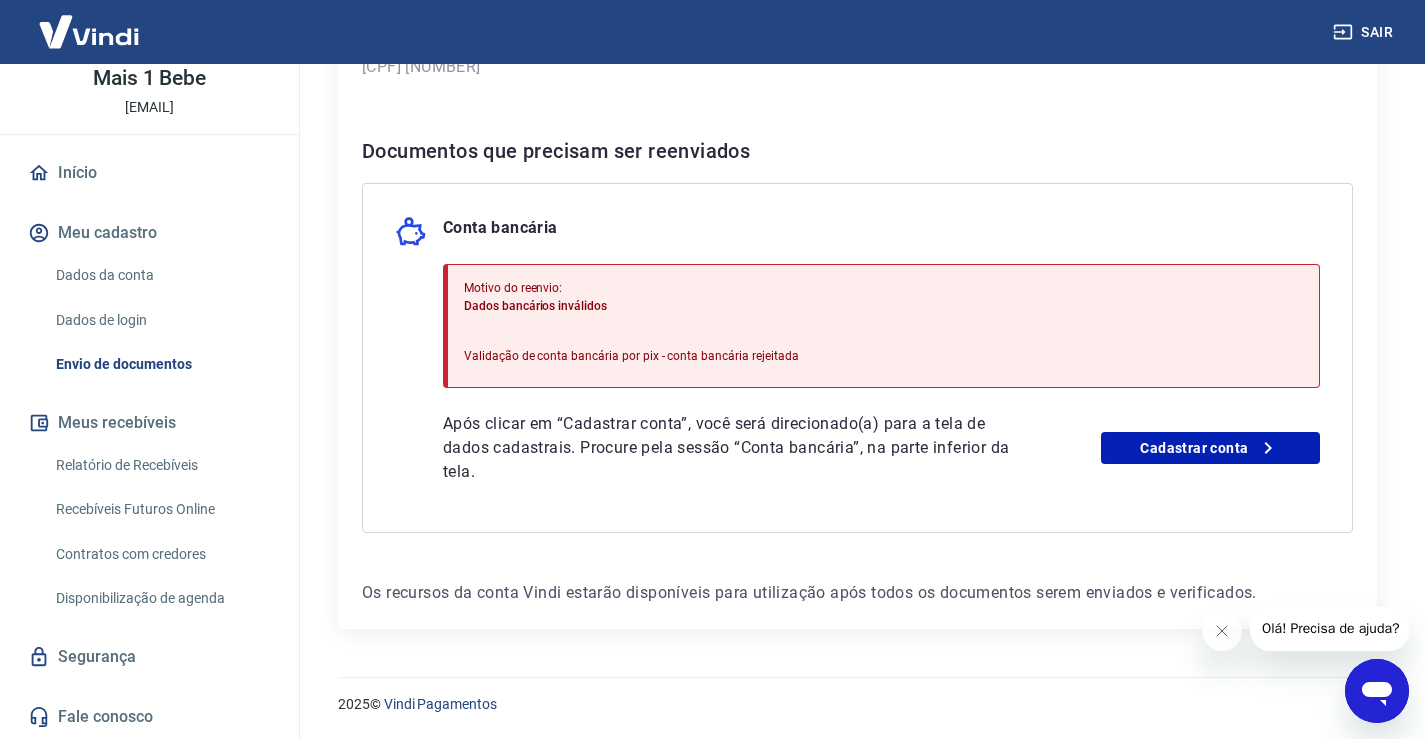 scroll, scrollTop: 377, scrollLeft: 0, axis: vertical 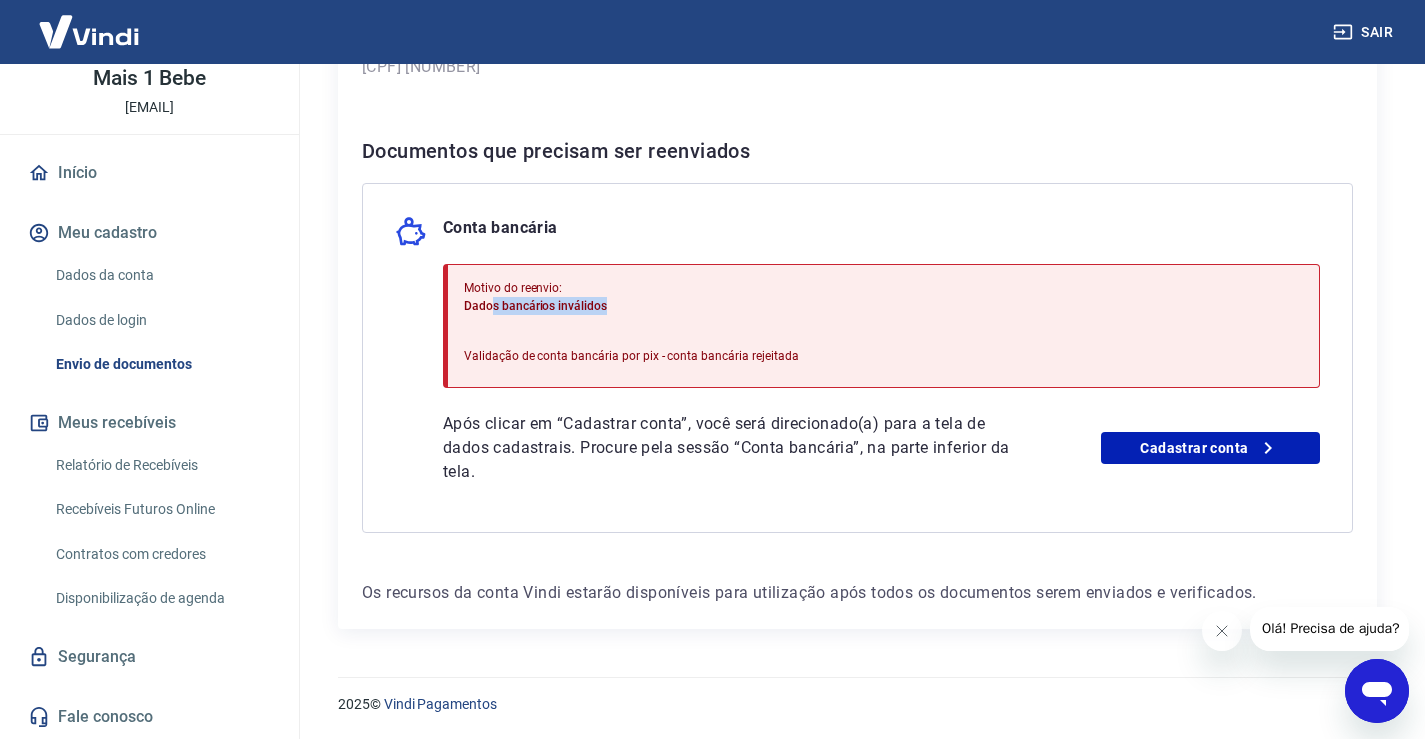drag, startPoint x: 493, startPoint y: 307, endPoint x: 633, endPoint y: 307, distance: 140 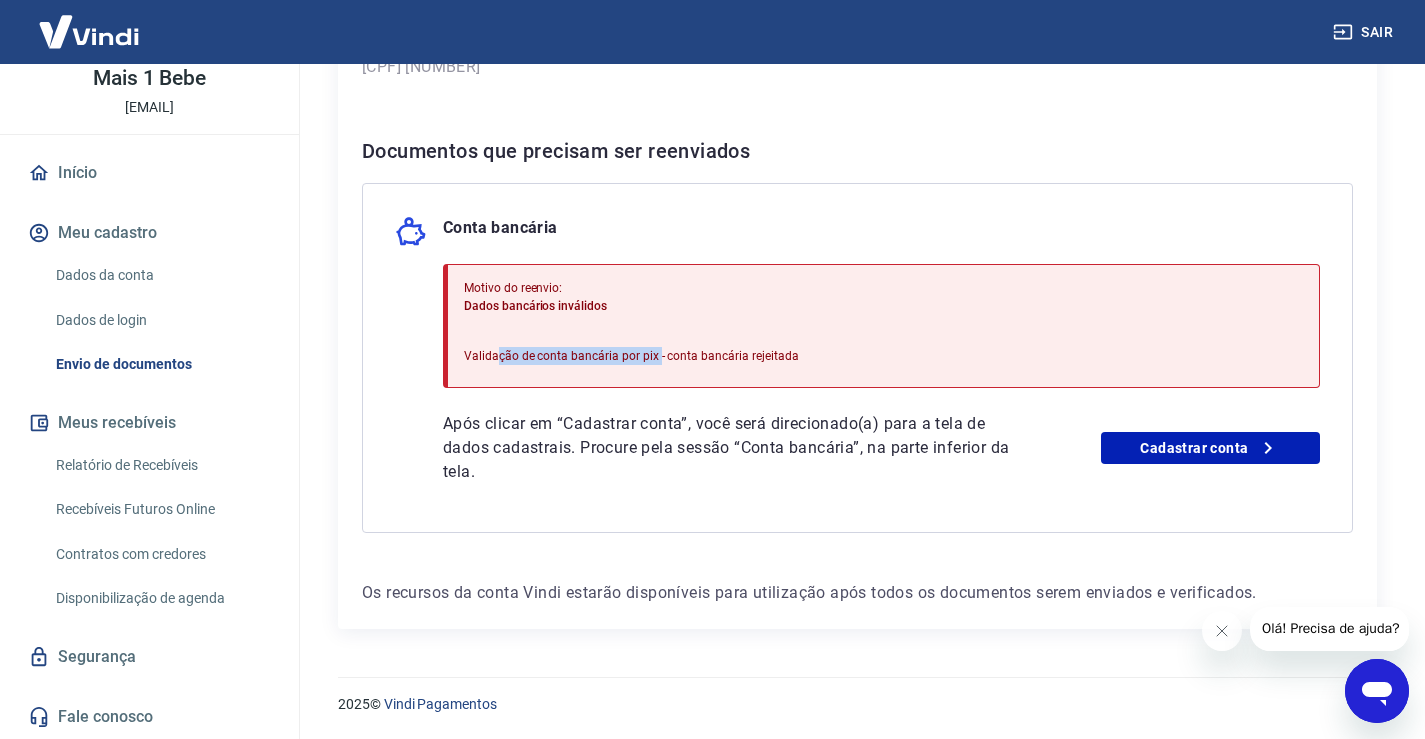 drag, startPoint x: 506, startPoint y: 355, endPoint x: 685, endPoint y: 354, distance: 179.00279 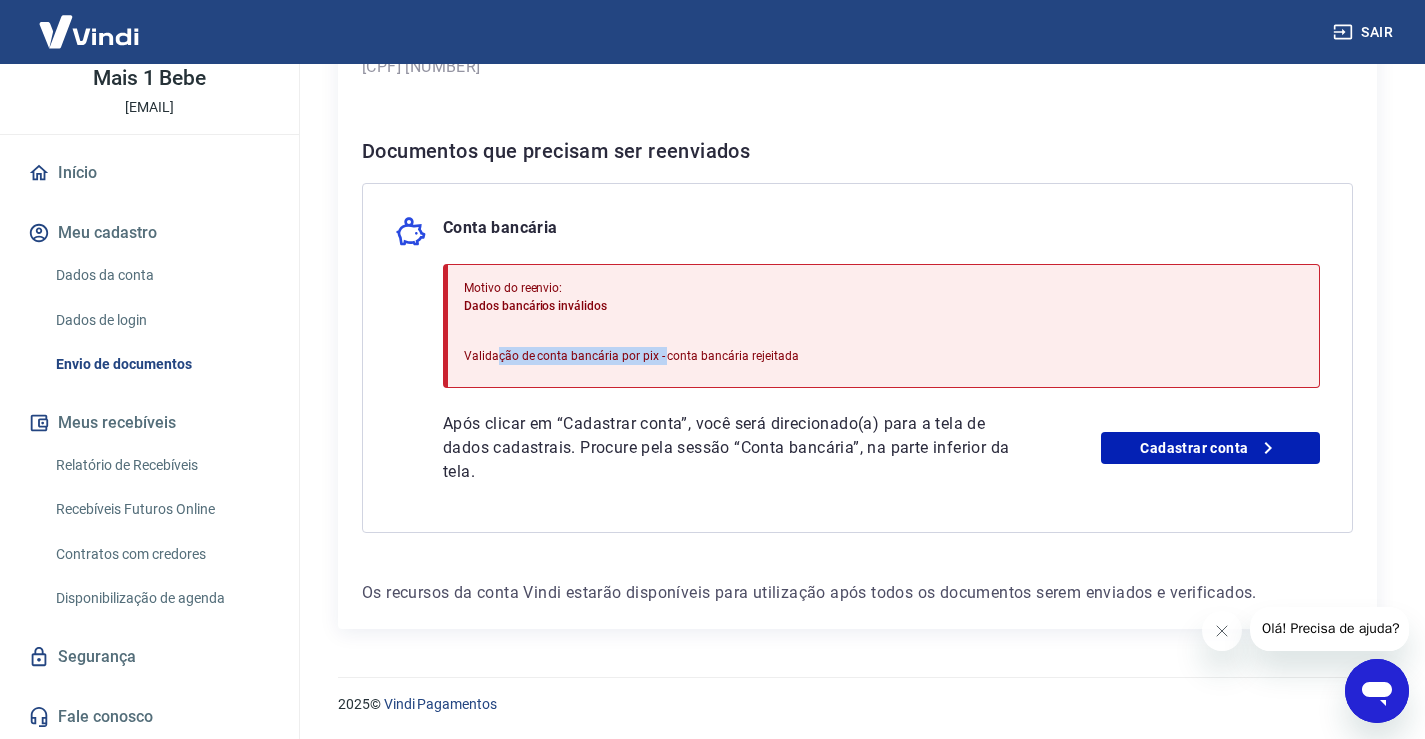 click on "Validação de conta bancária por pix - conta bancária rejeitada" at bounding box center (631, 356) 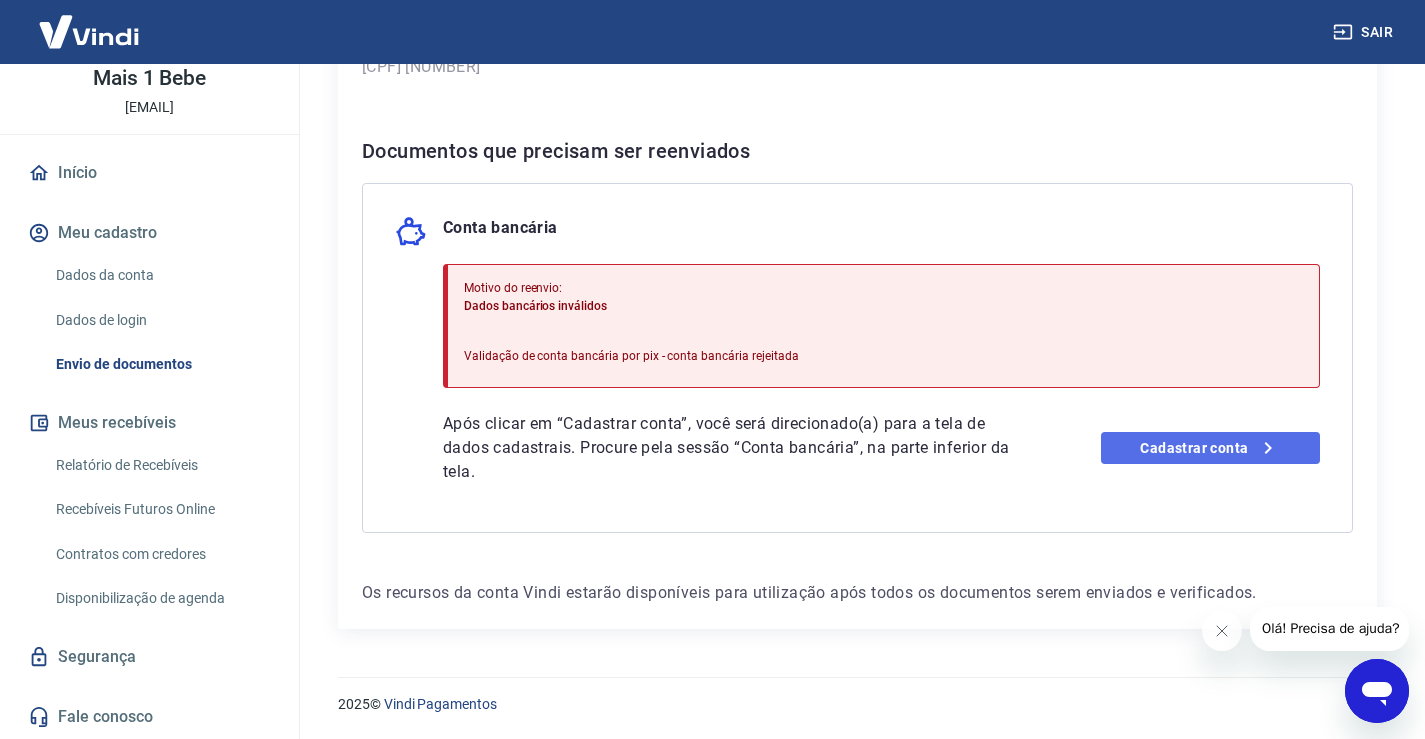 click on "Cadastrar conta" at bounding box center (1210, 448) 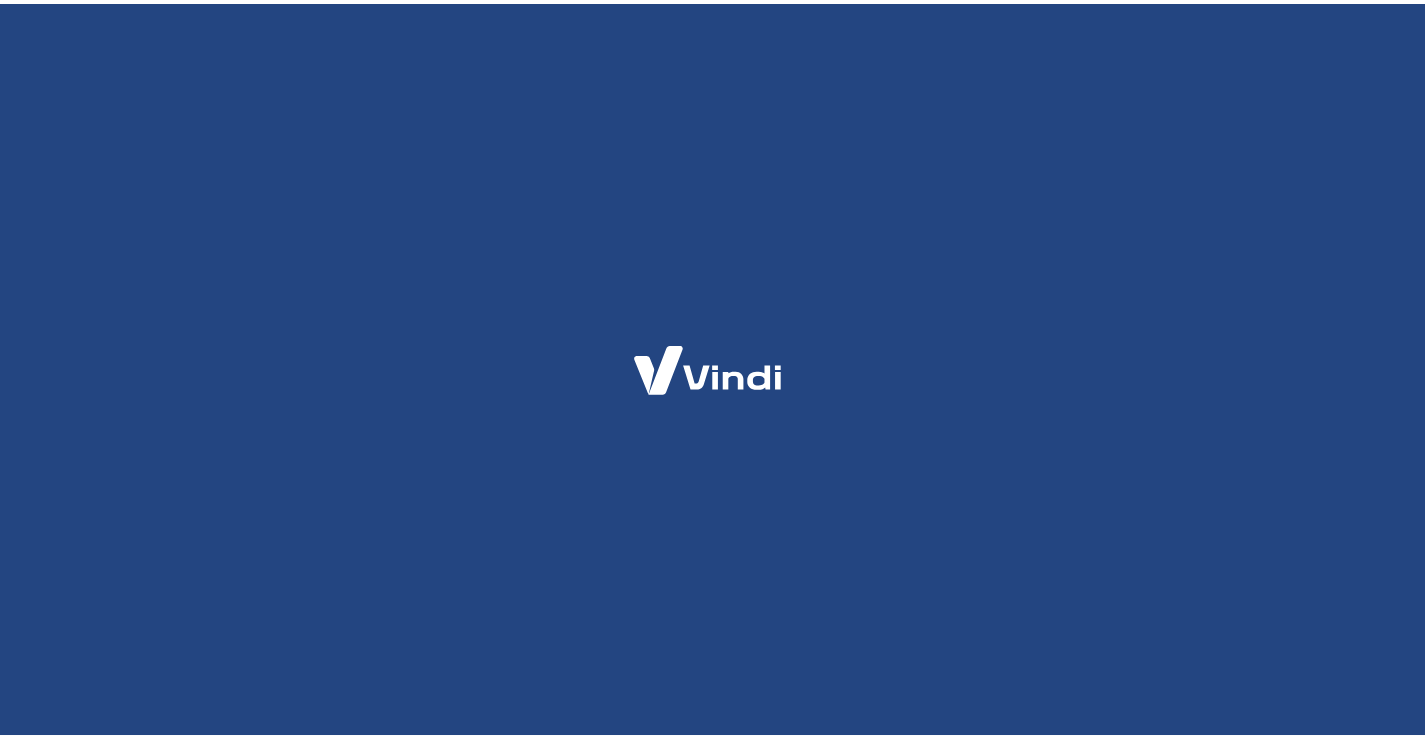 scroll, scrollTop: 0, scrollLeft: 0, axis: both 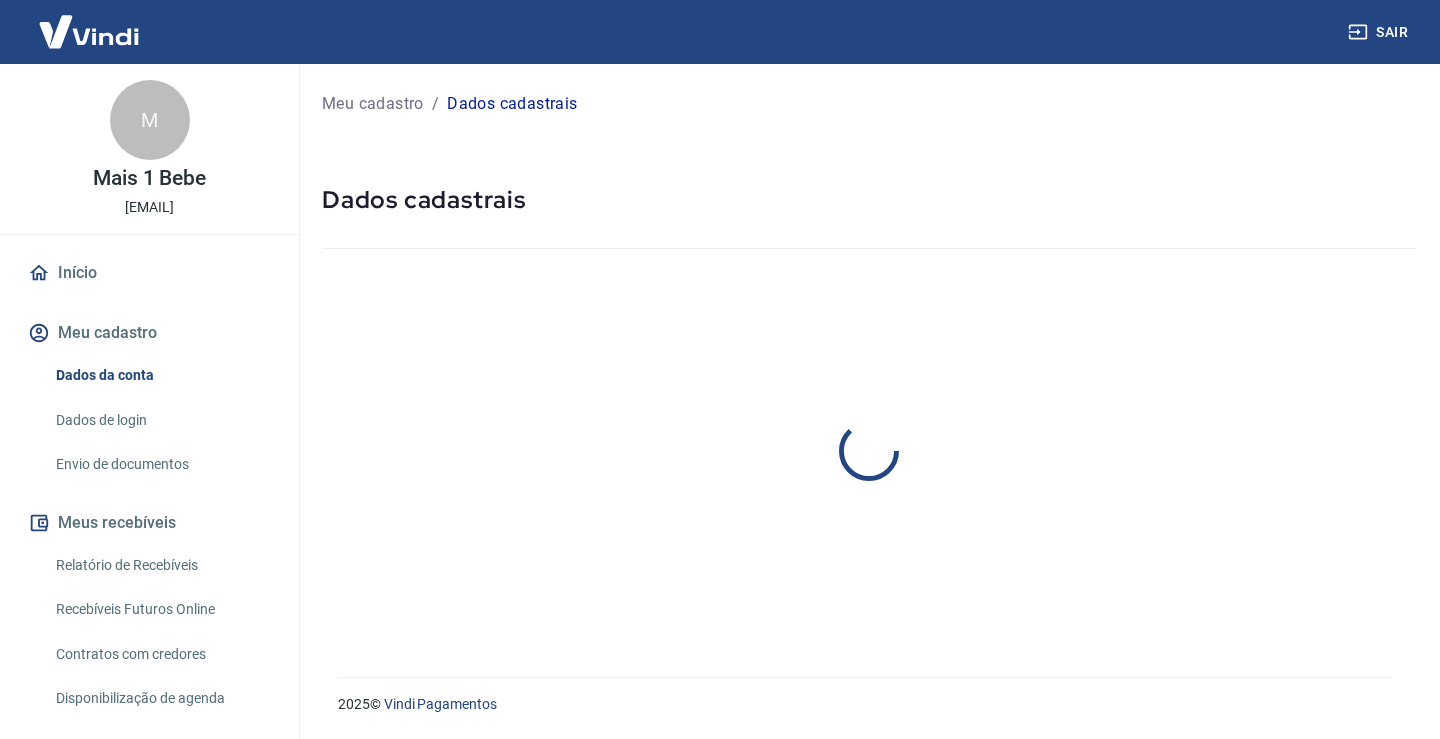select on "SP" 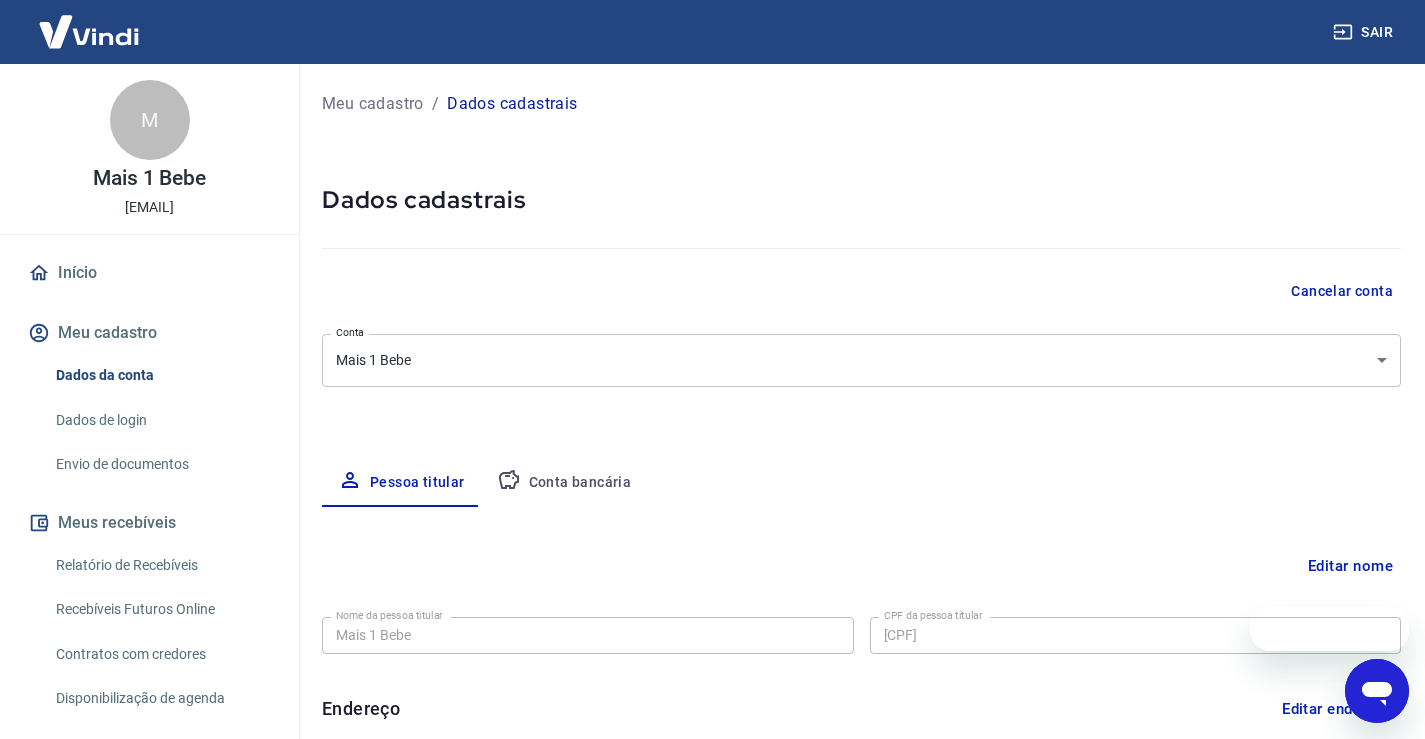 scroll, scrollTop: 0, scrollLeft: 0, axis: both 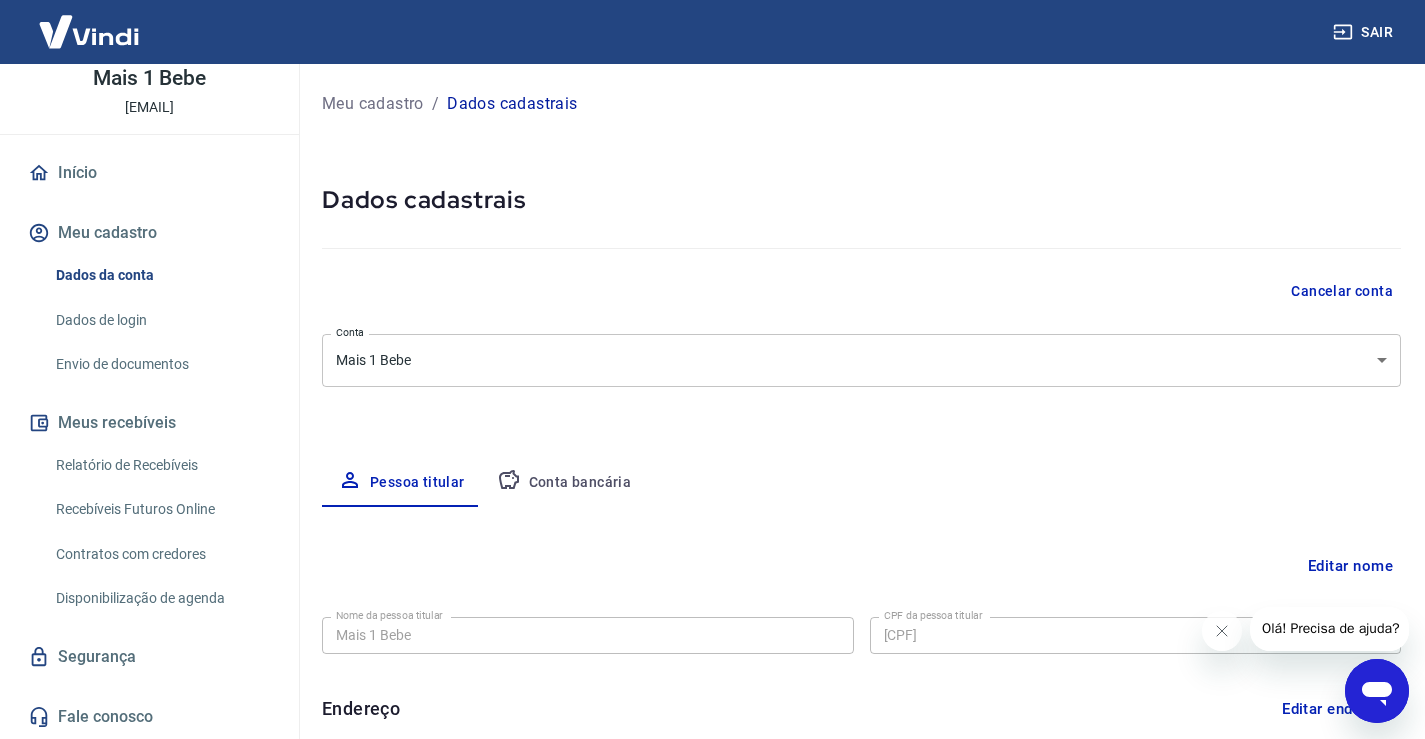 click on "Envio de documentos" at bounding box center [161, 364] 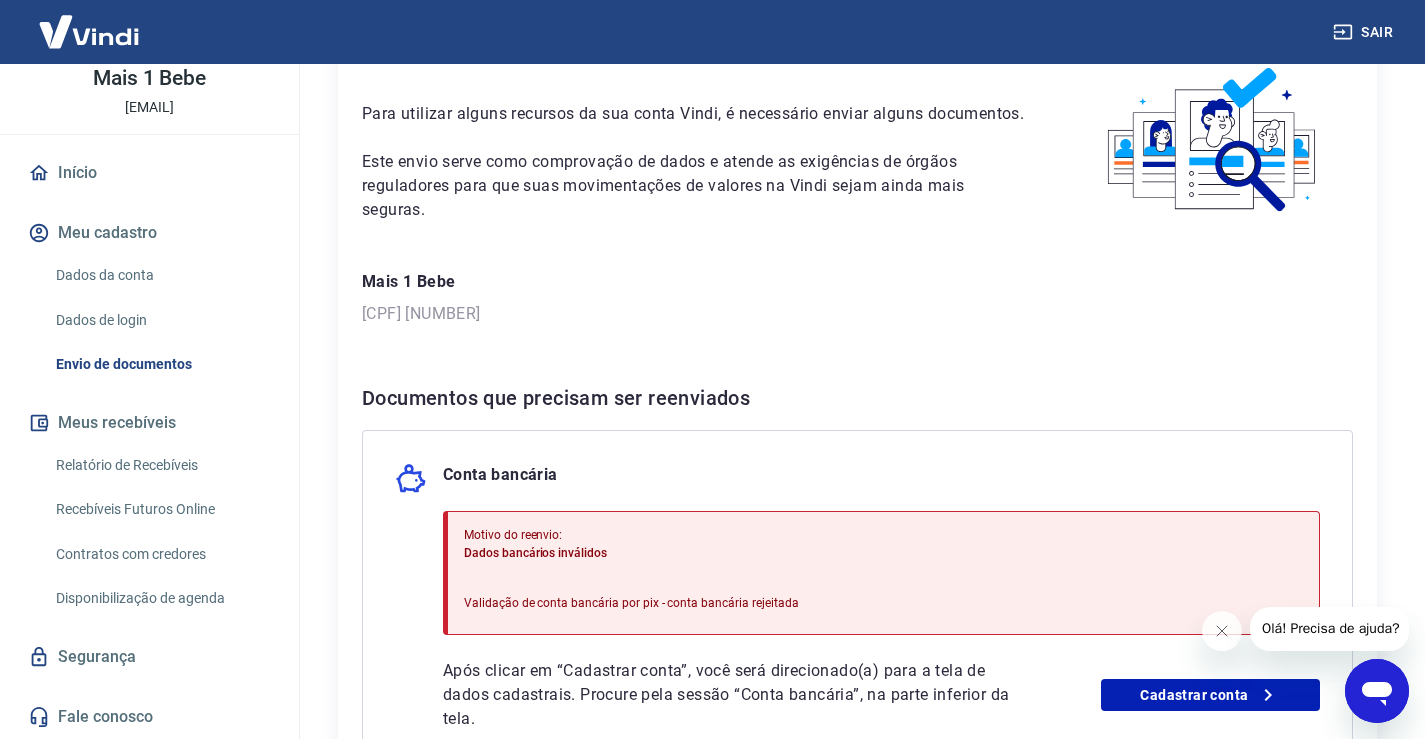 scroll, scrollTop: 377, scrollLeft: 0, axis: vertical 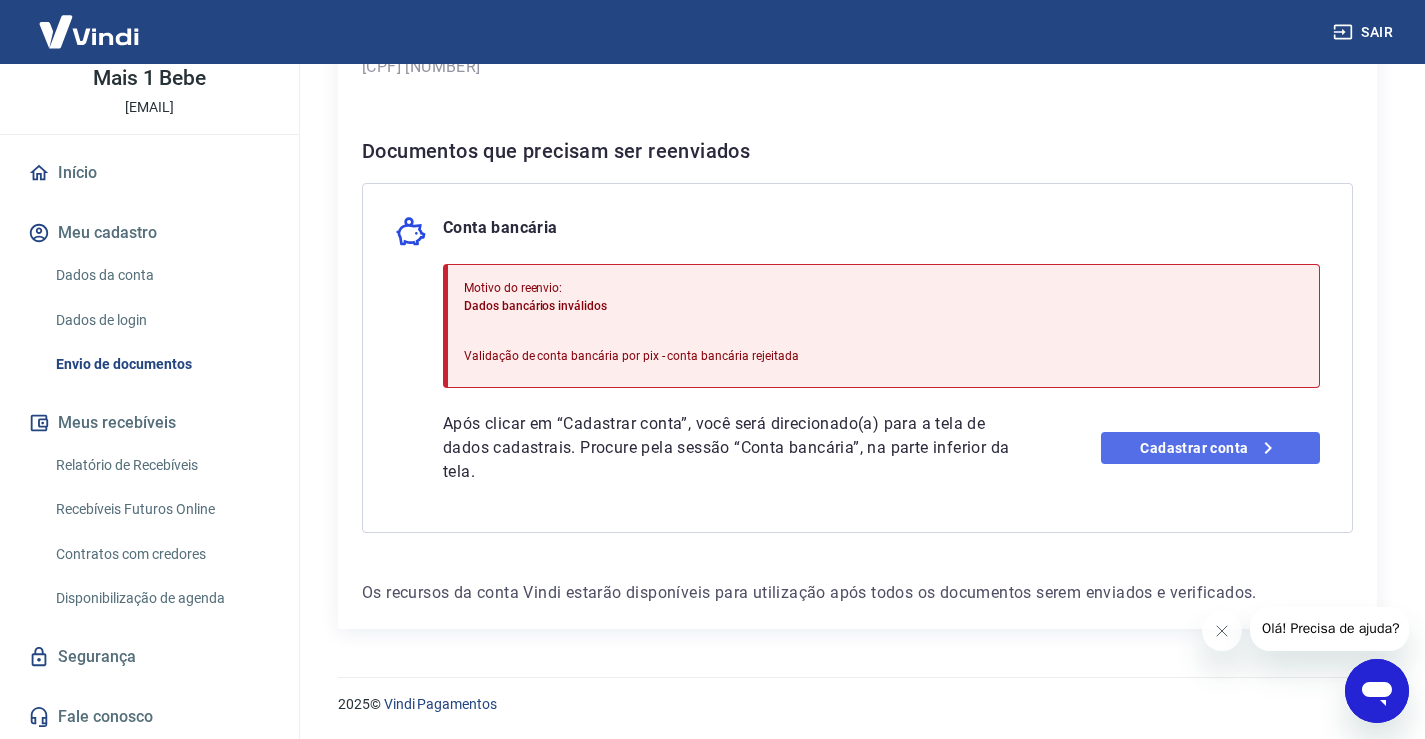 click on "Cadastrar conta" at bounding box center [1210, 448] 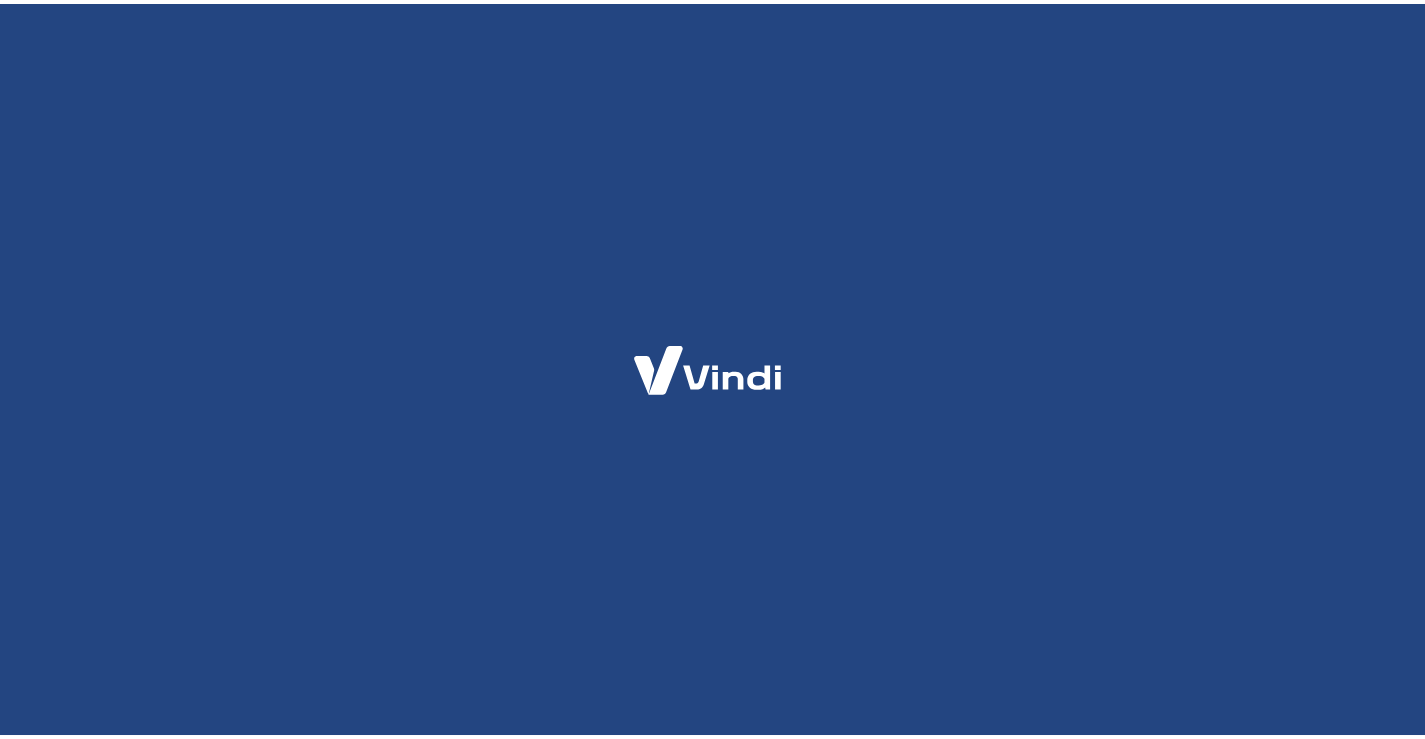 scroll, scrollTop: 0, scrollLeft: 0, axis: both 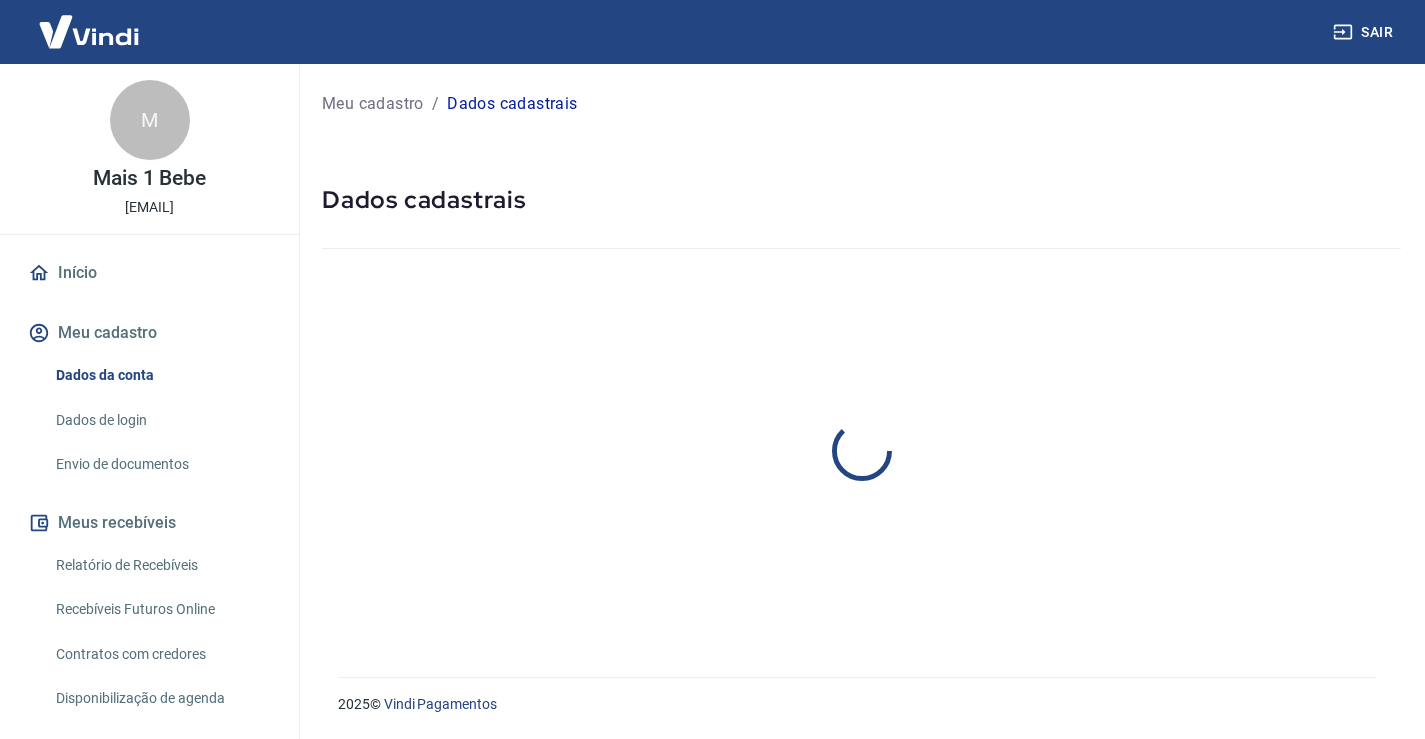 select on "SP" 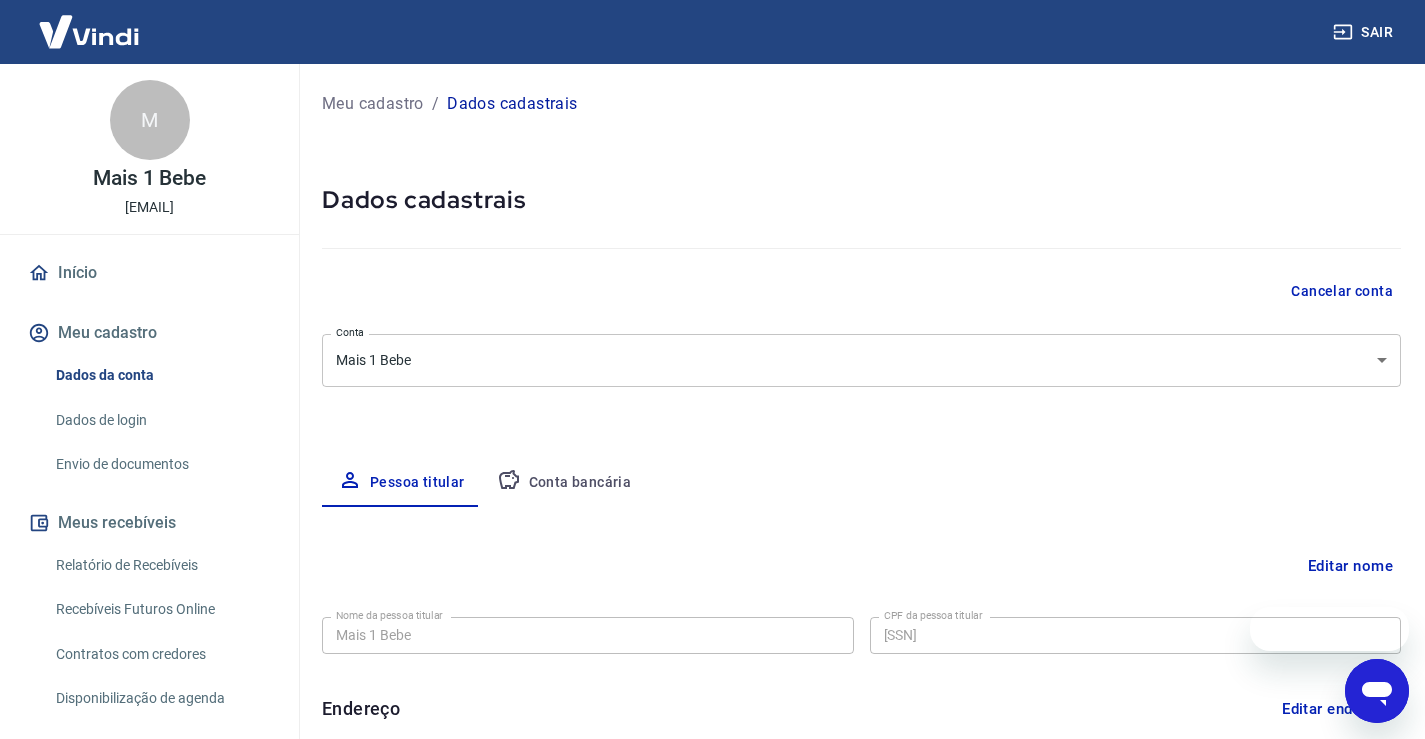scroll, scrollTop: 0, scrollLeft: 0, axis: both 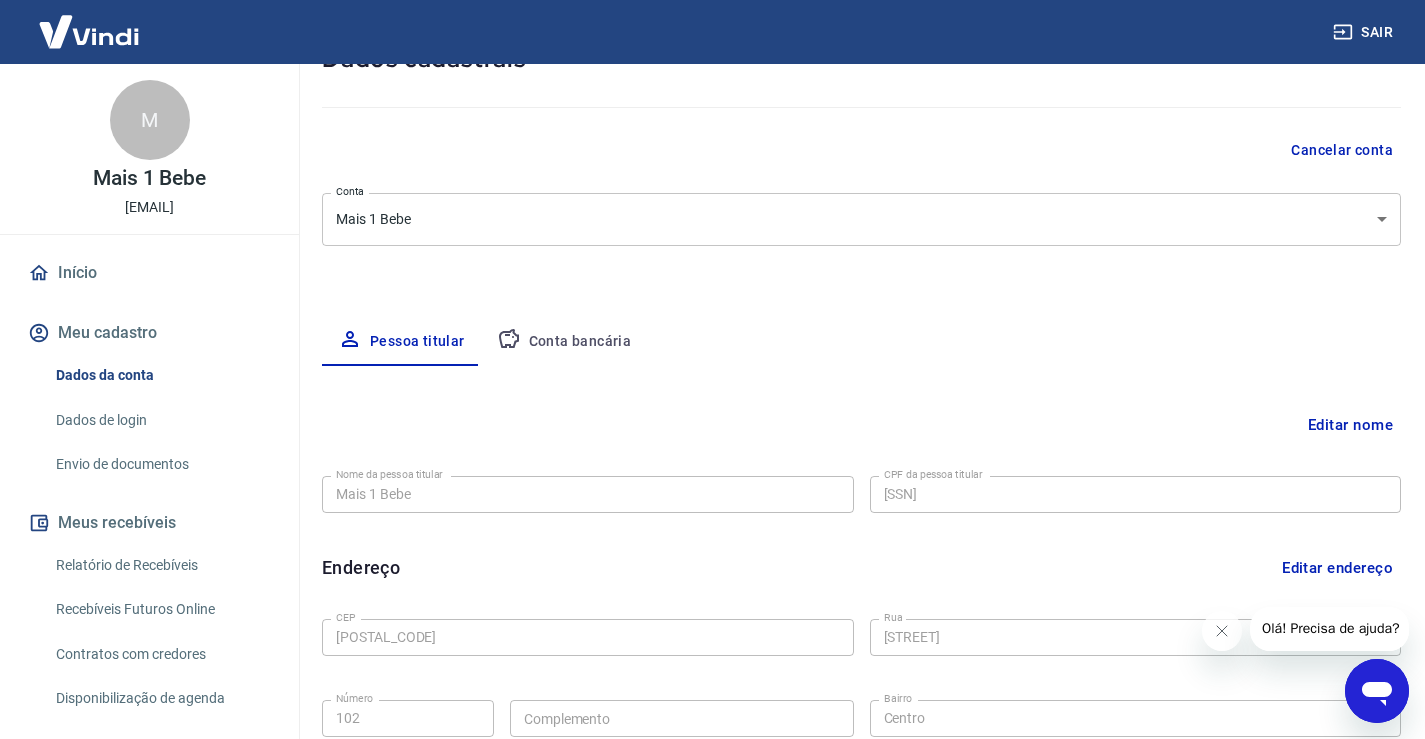 click on "Conta bancária" at bounding box center [564, 342] 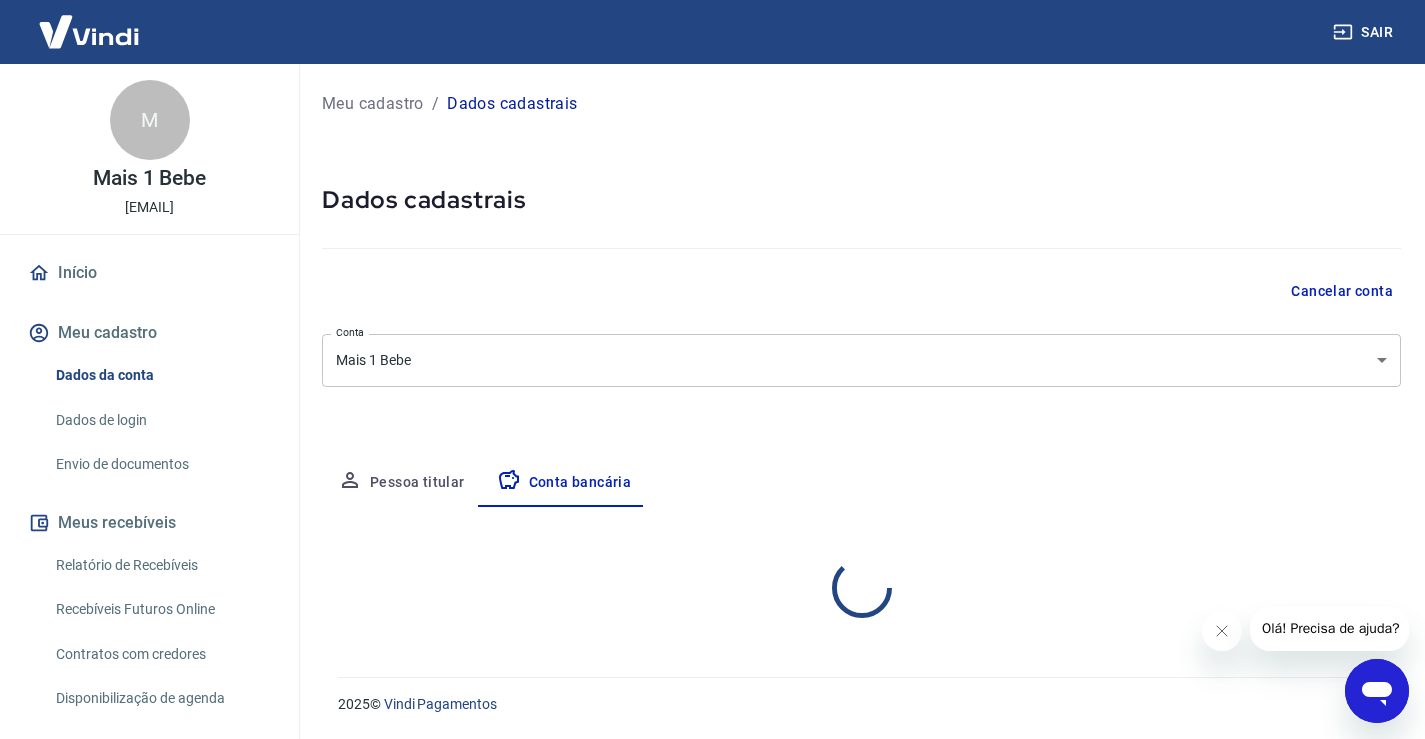 scroll, scrollTop: 0, scrollLeft: 0, axis: both 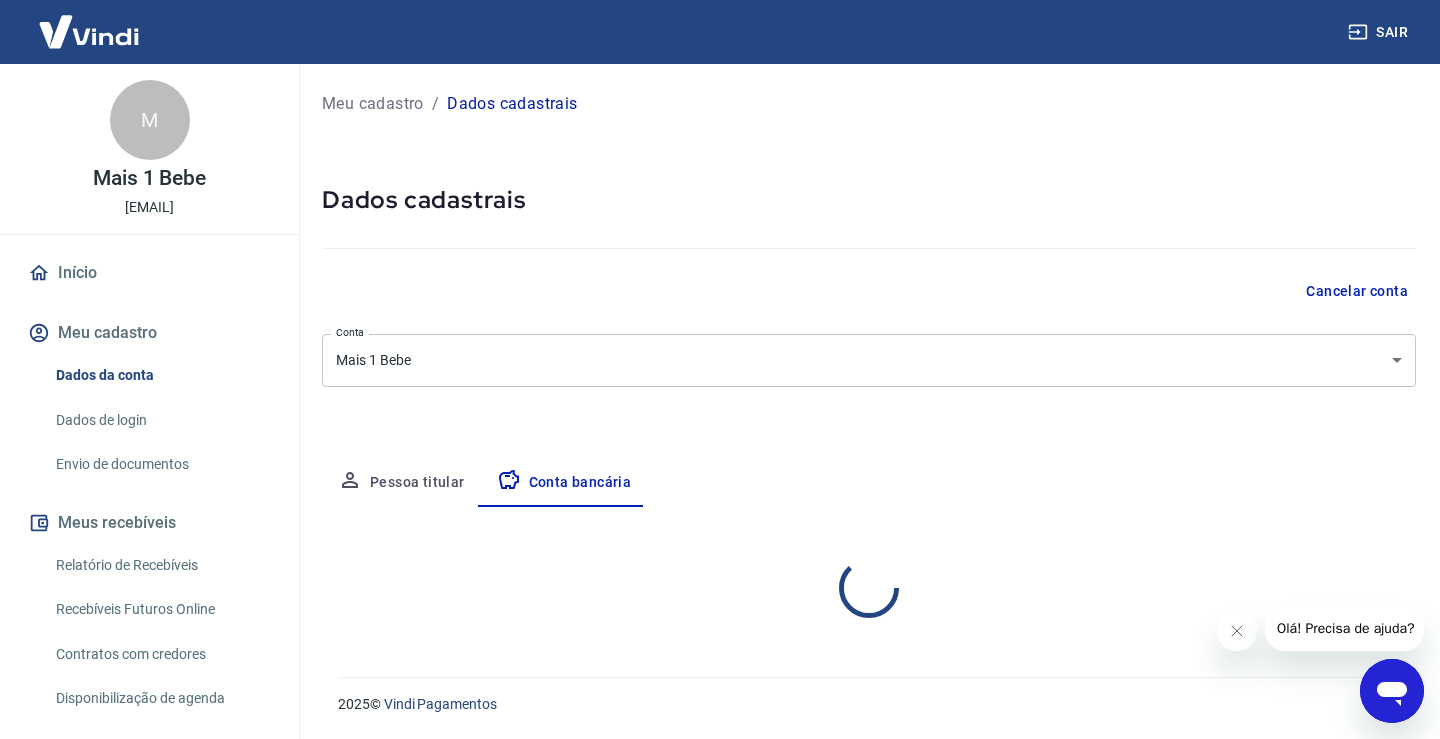 select on "1" 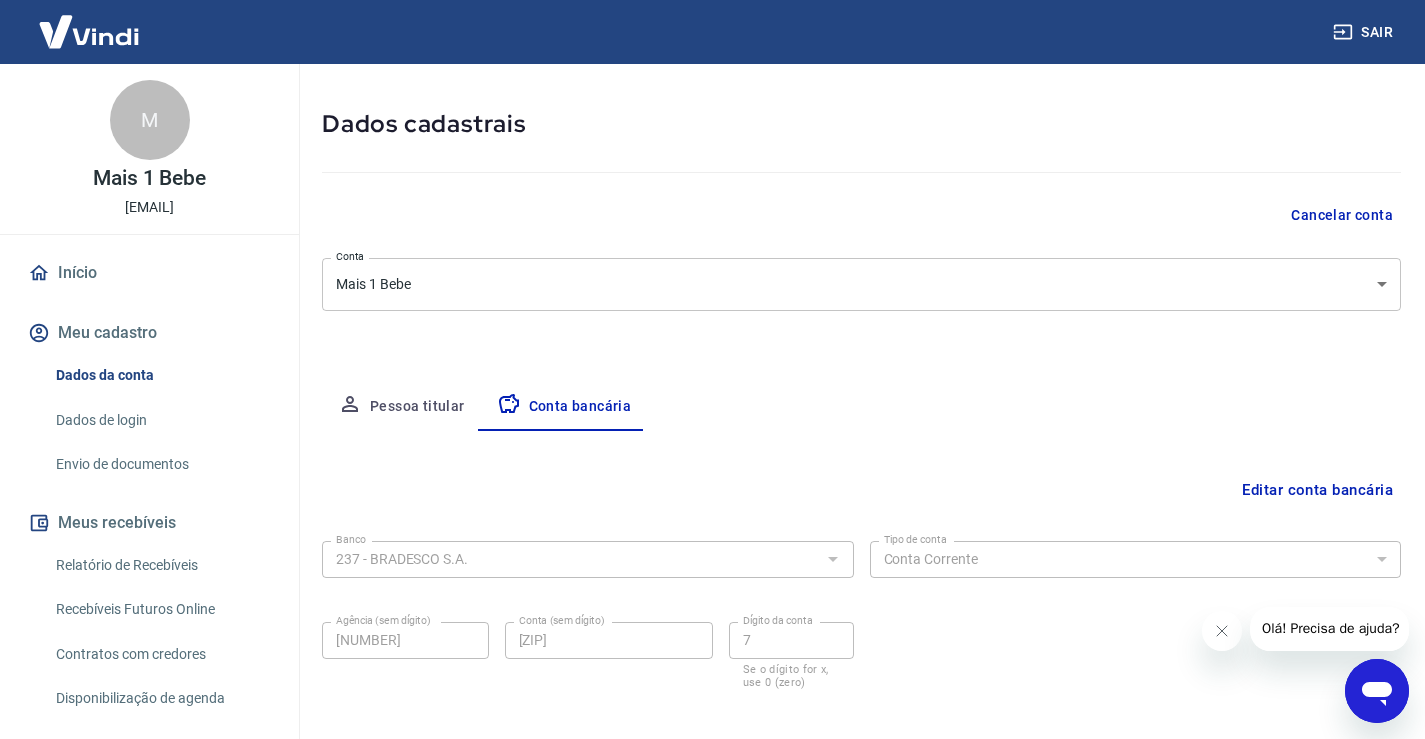 scroll, scrollTop: 172, scrollLeft: 0, axis: vertical 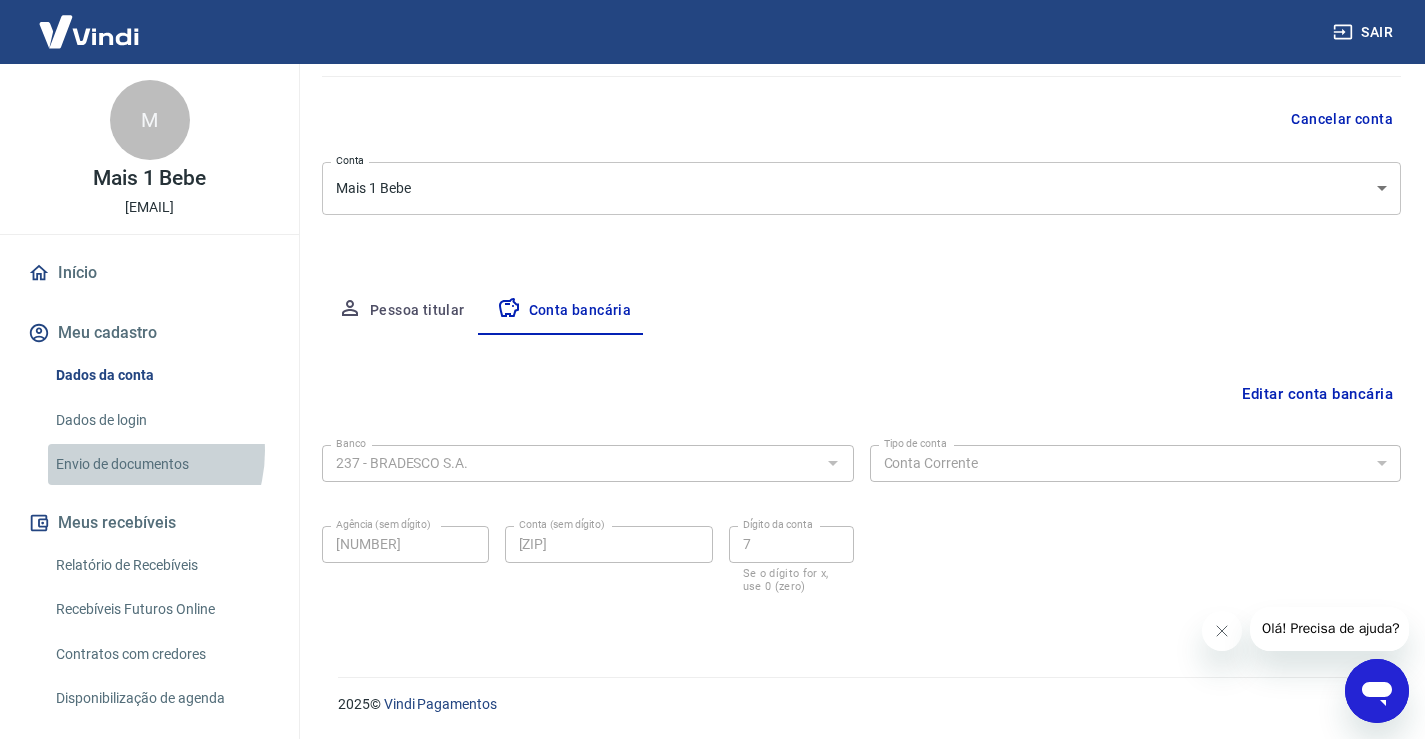 click on "Envio de documentos" at bounding box center (161, 464) 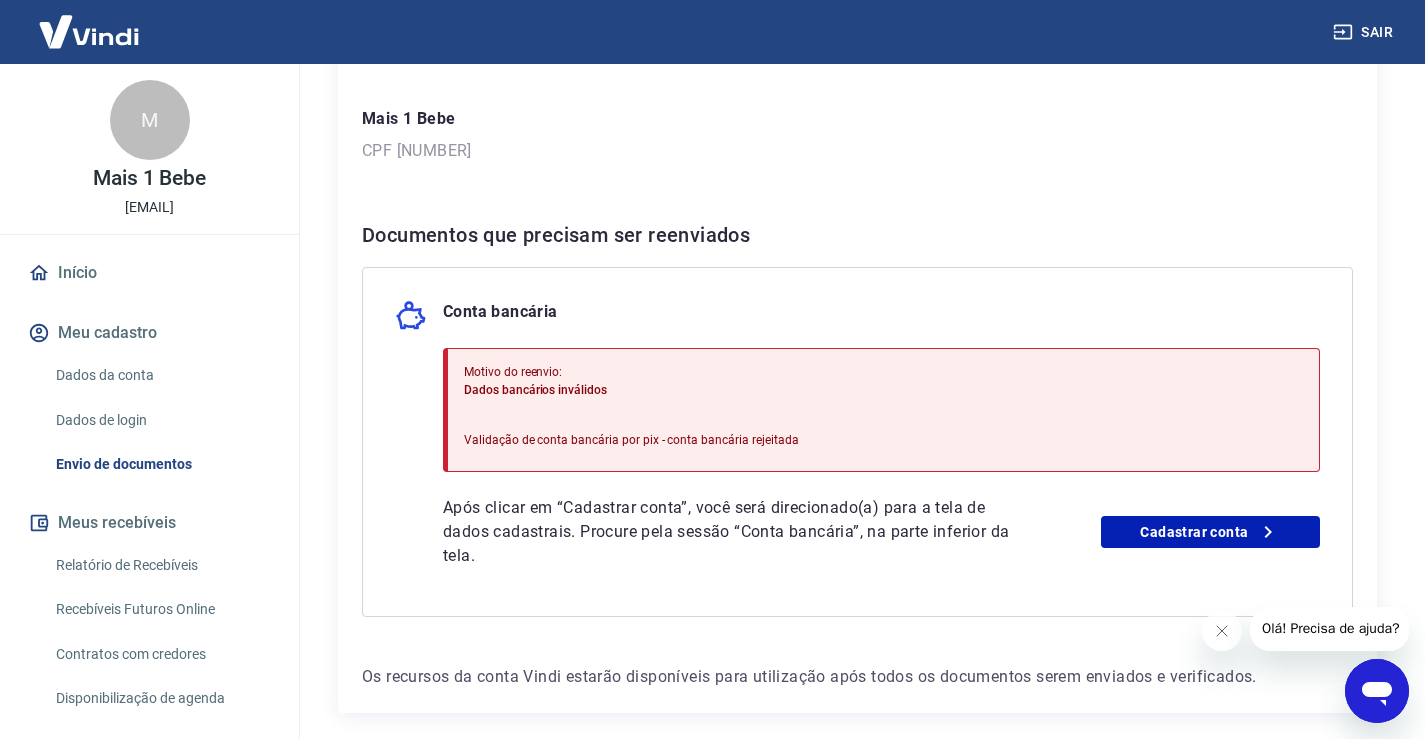 scroll, scrollTop: 300, scrollLeft: 0, axis: vertical 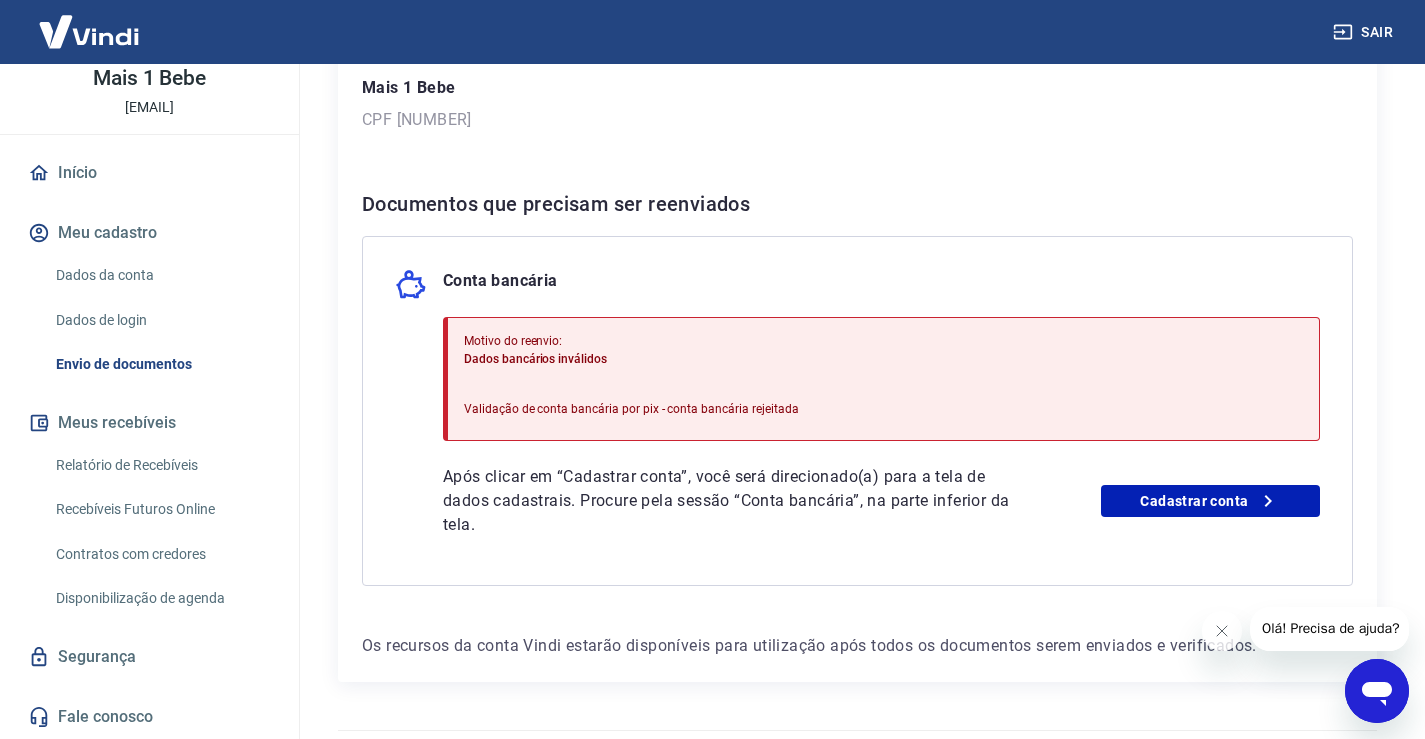 click on "Envio de documentos" at bounding box center [161, 364] 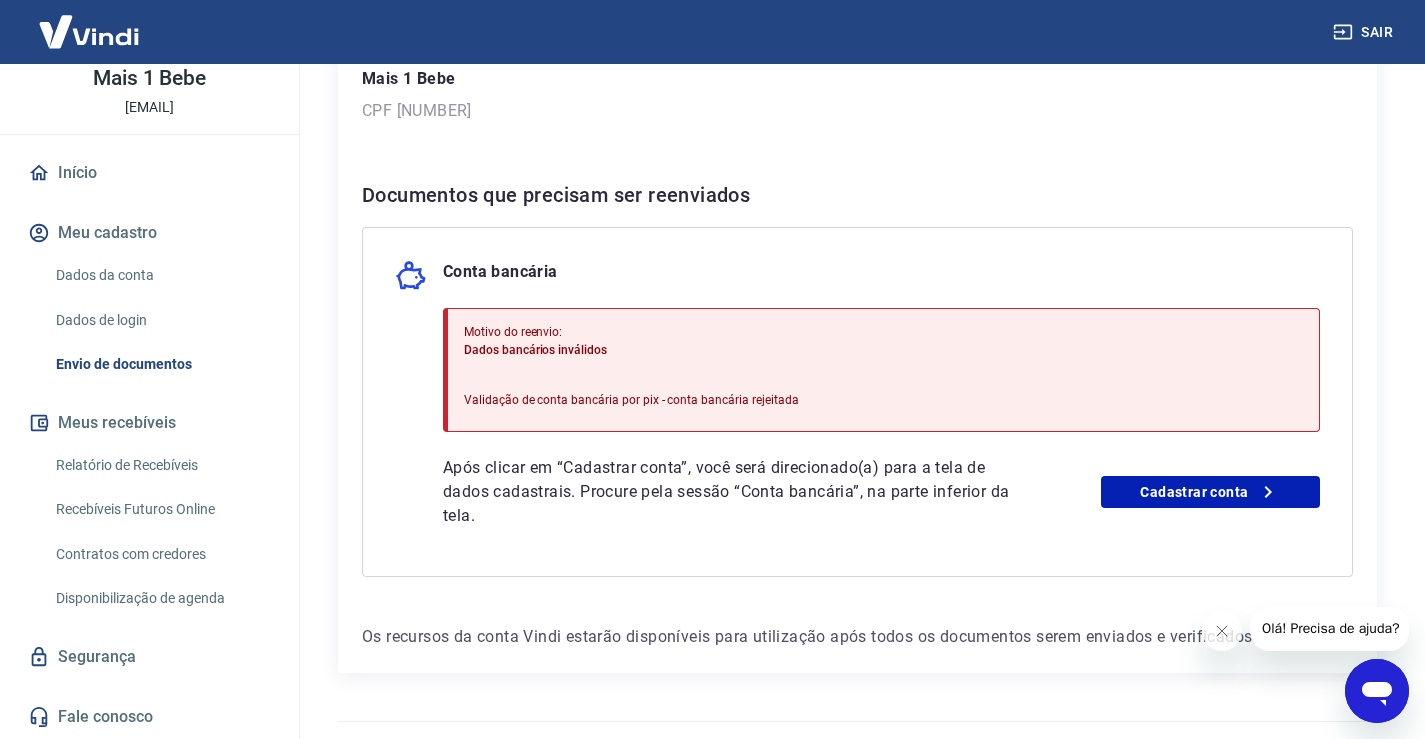 scroll, scrollTop: 377, scrollLeft: 0, axis: vertical 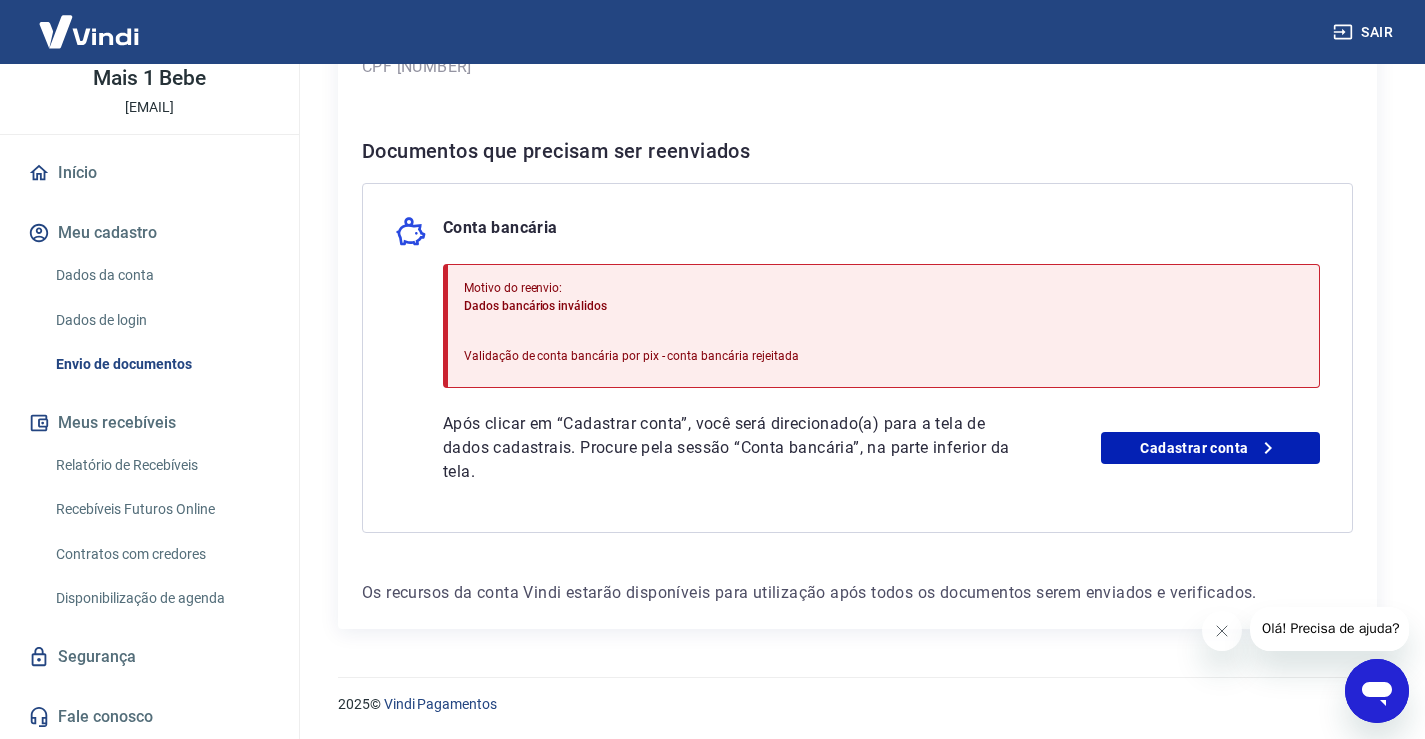 click on "Envio de documentos" at bounding box center [161, 364] 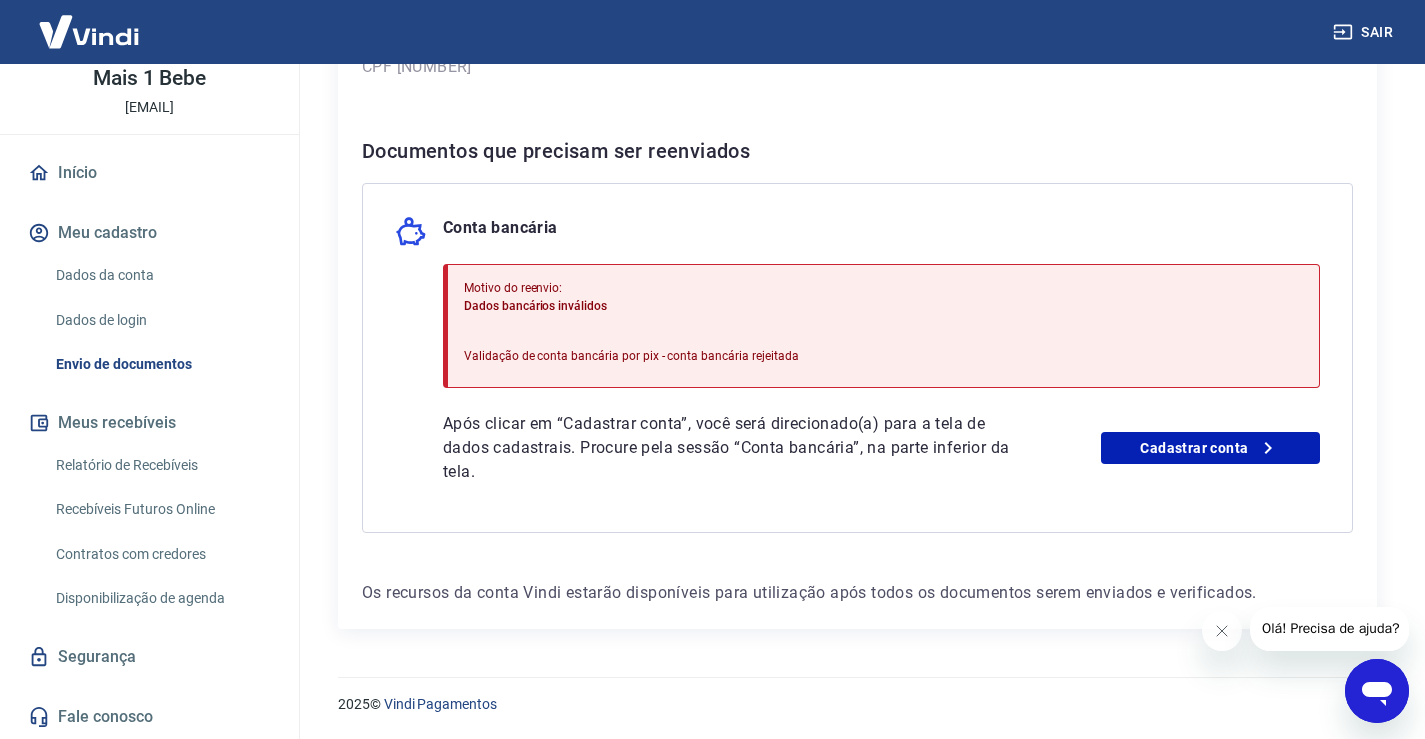 click on "Envio de documentos" at bounding box center [161, 364] 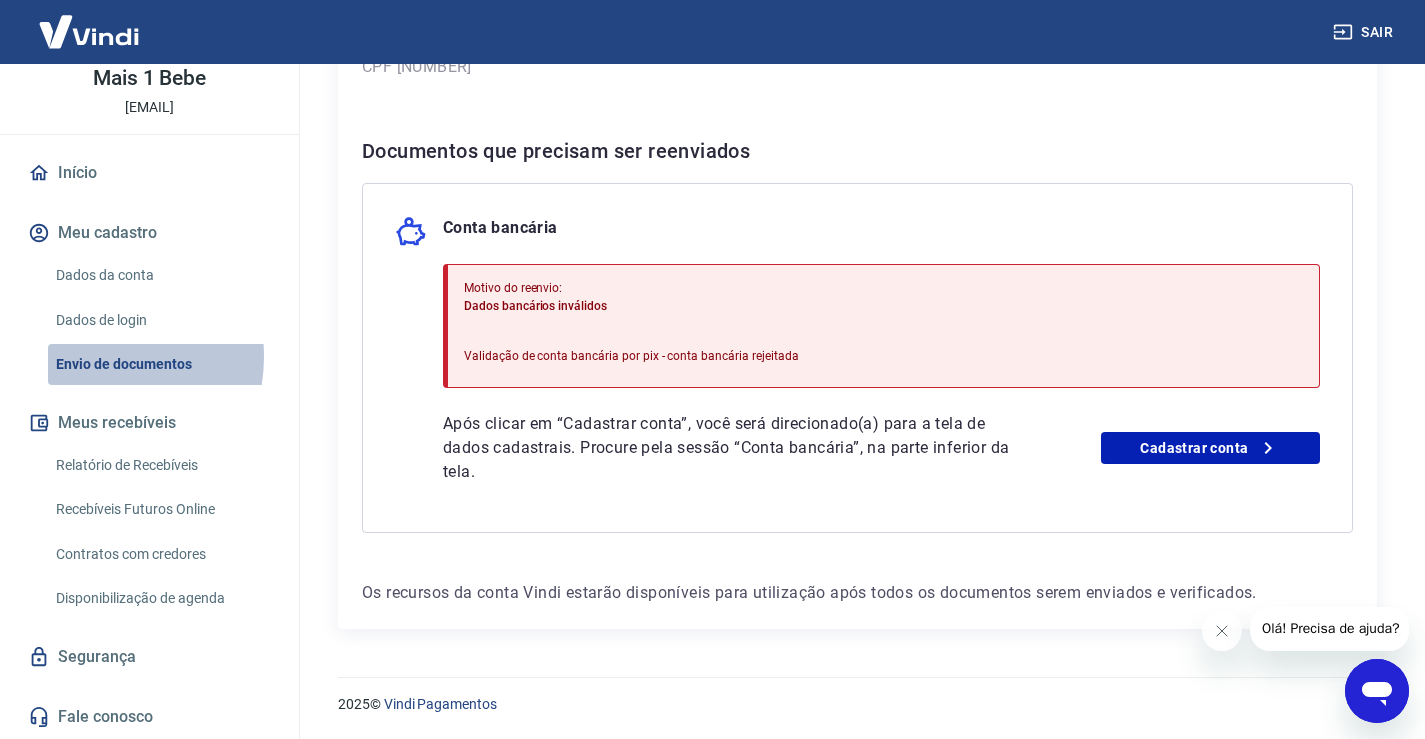 click on "Envio de documentos" at bounding box center (161, 364) 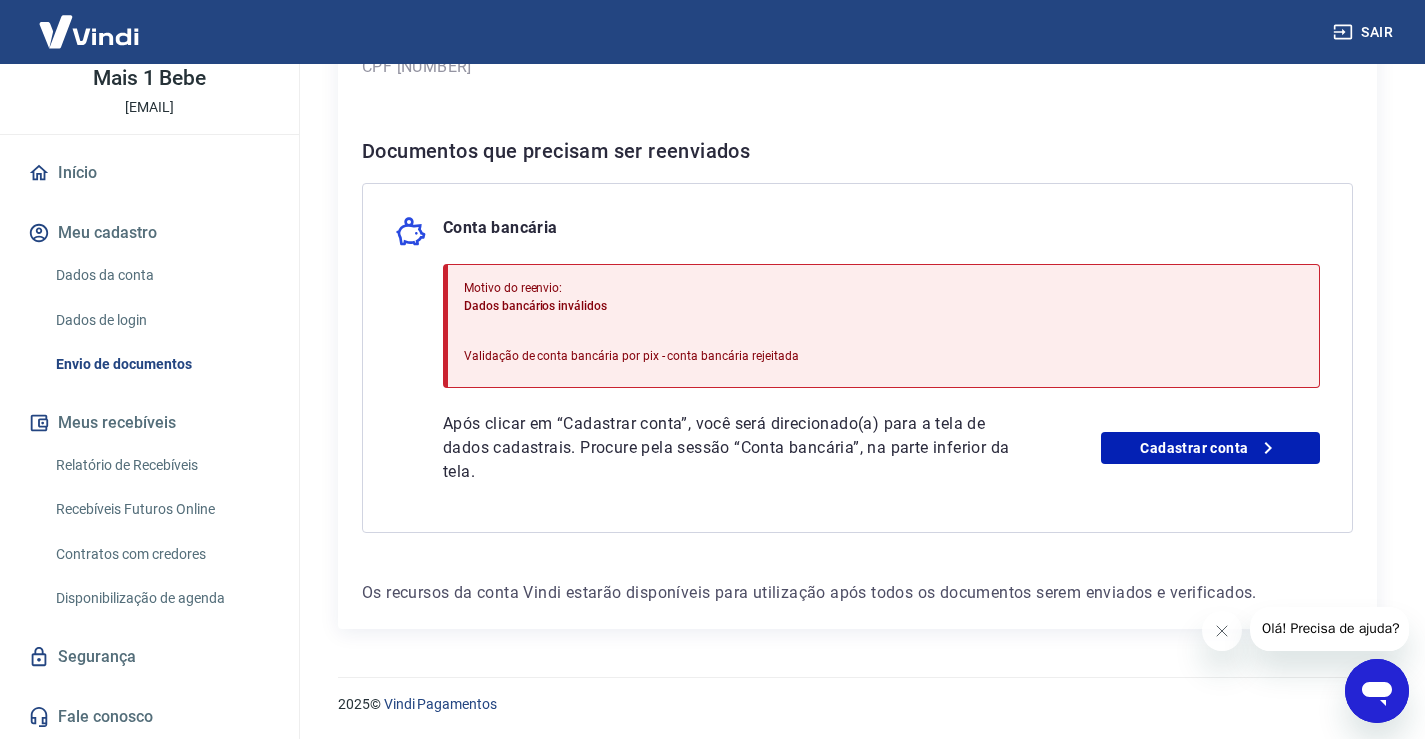 click on "Após clicar em “Cadastrar conta”, você será direcionado(a) para a tela de dados cadastrais. Procure pela sessão “Conta bancária”, na parte inferior da tela. Cadastrar conta" at bounding box center [881, 448] 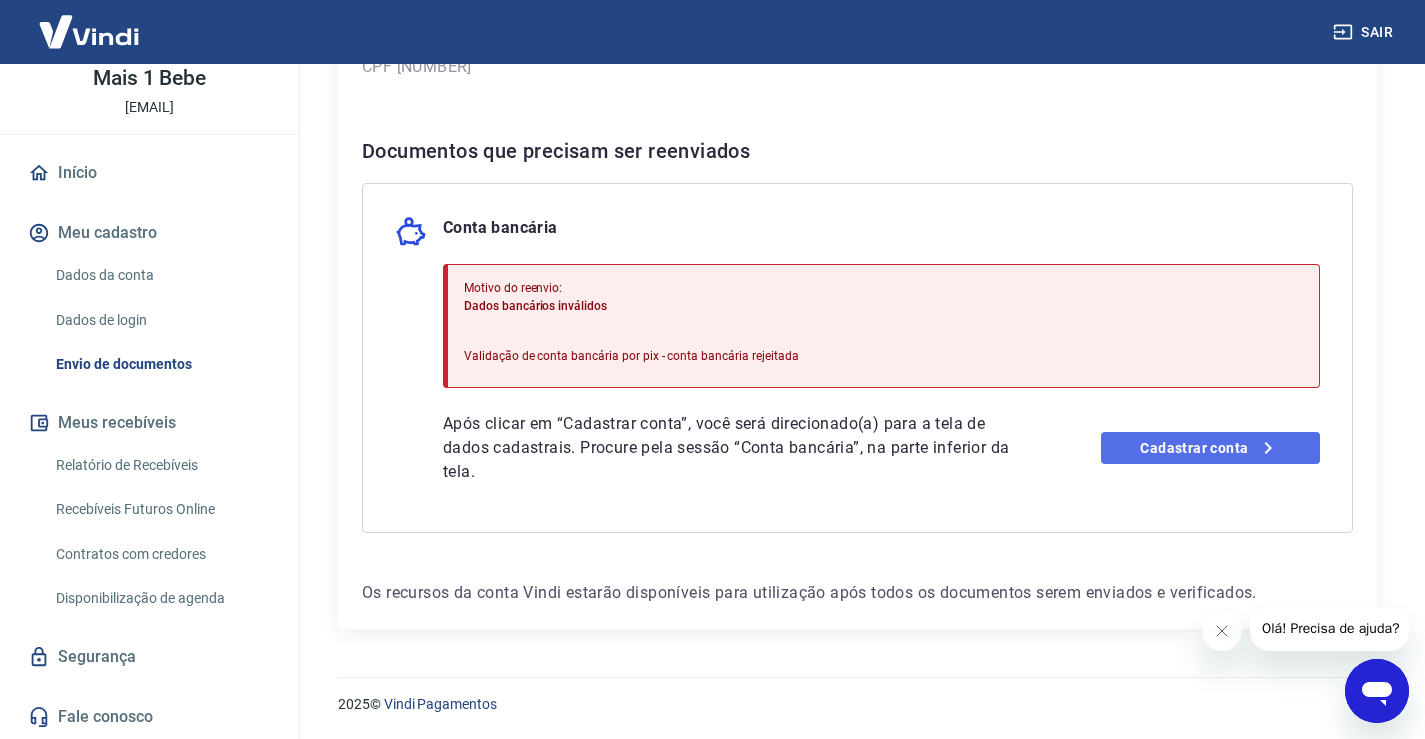 click on "Cadastrar conta" at bounding box center (1210, 448) 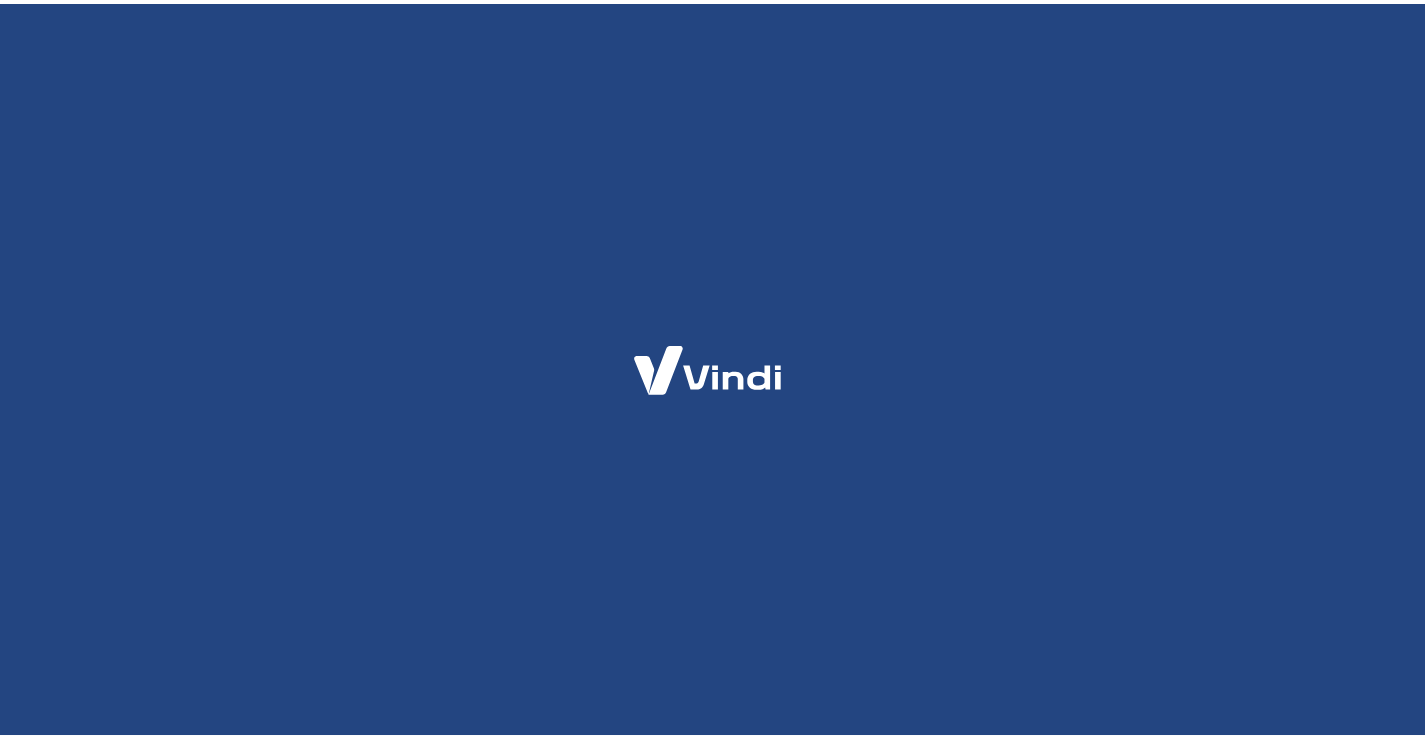 scroll, scrollTop: 0, scrollLeft: 0, axis: both 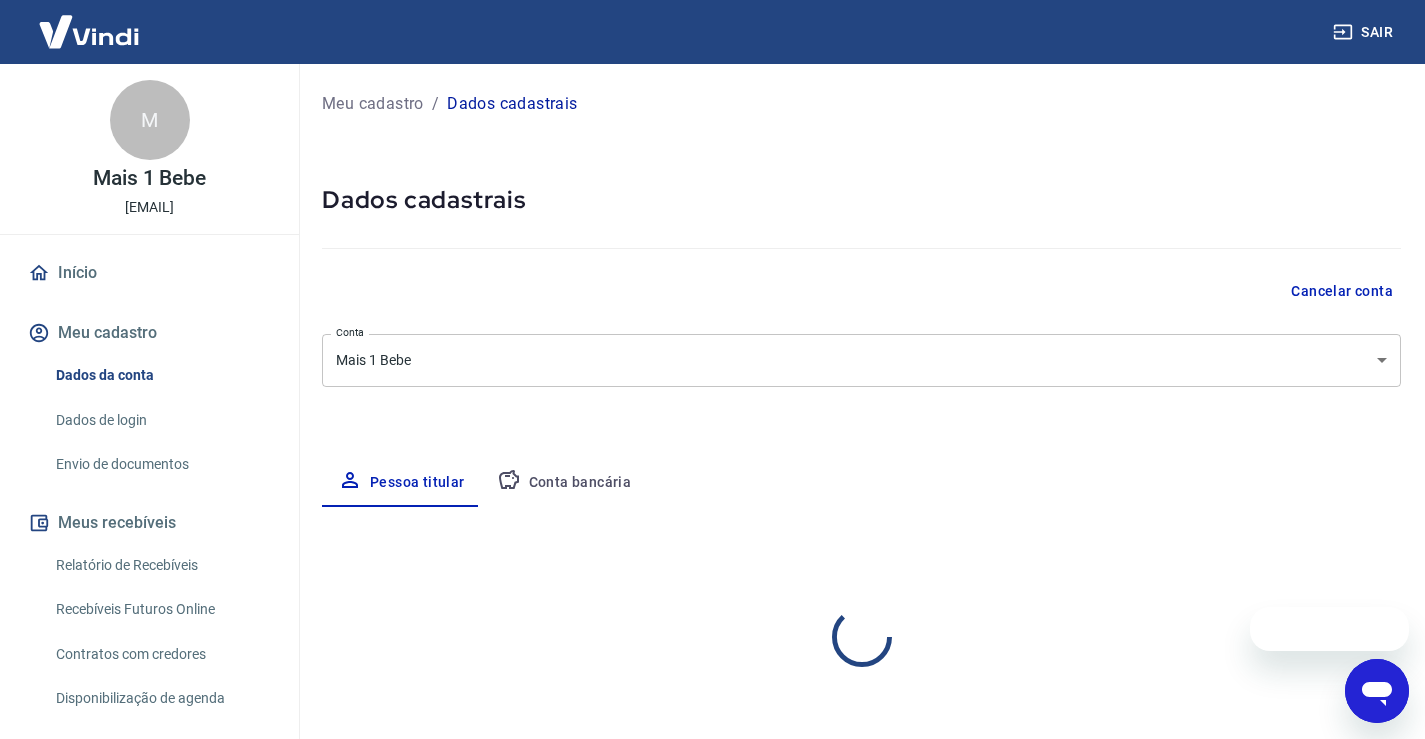 select on "SP" 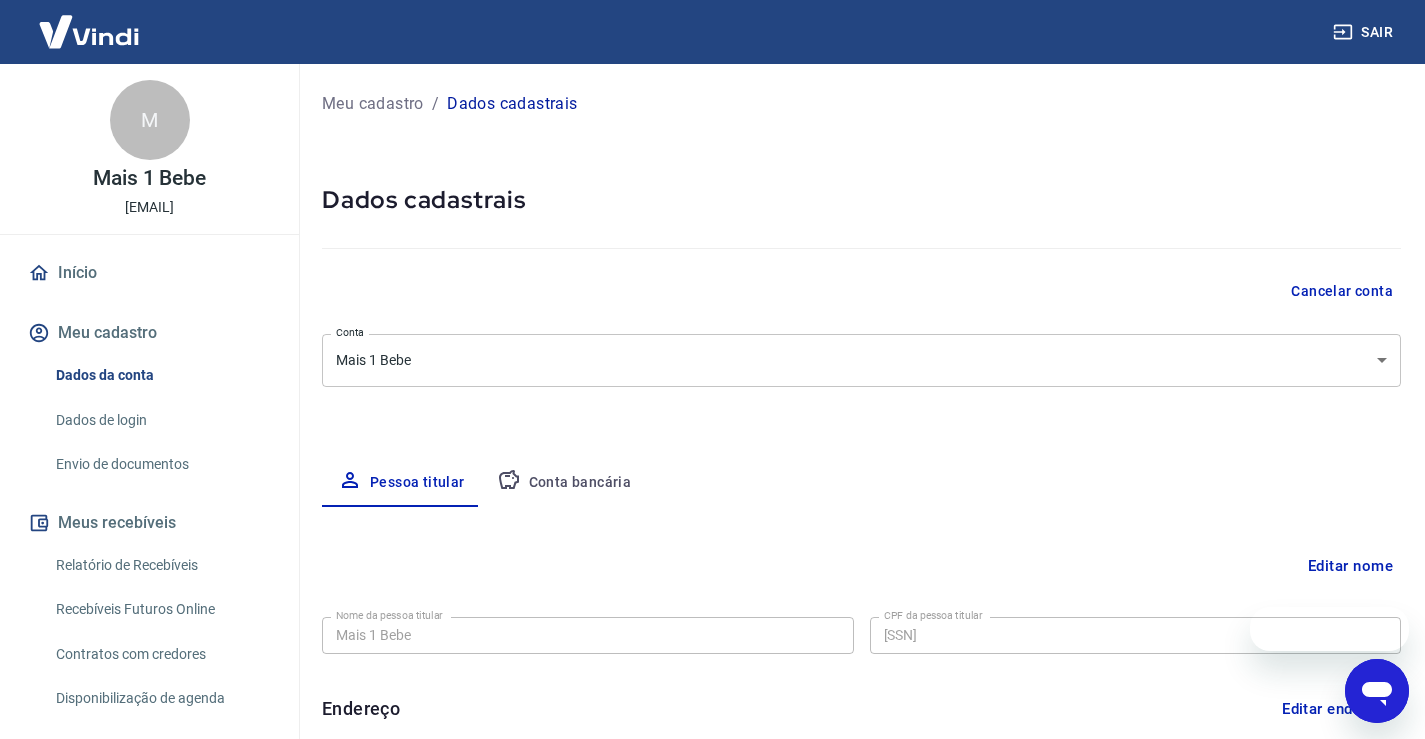 scroll, scrollTop: 0, scrollLeft: 0, axis: both 